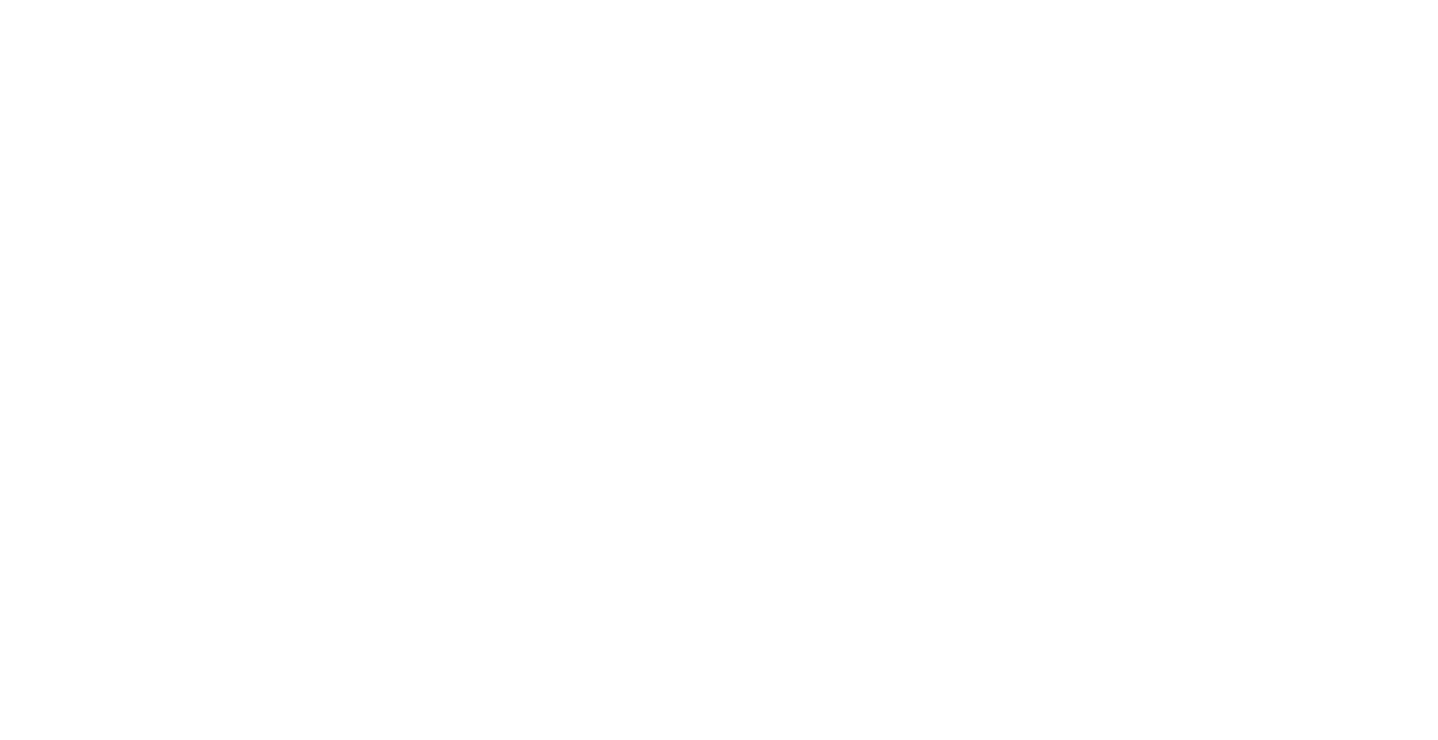 scroll, scrollTop: 0, scrollLeft: 0, axis: both 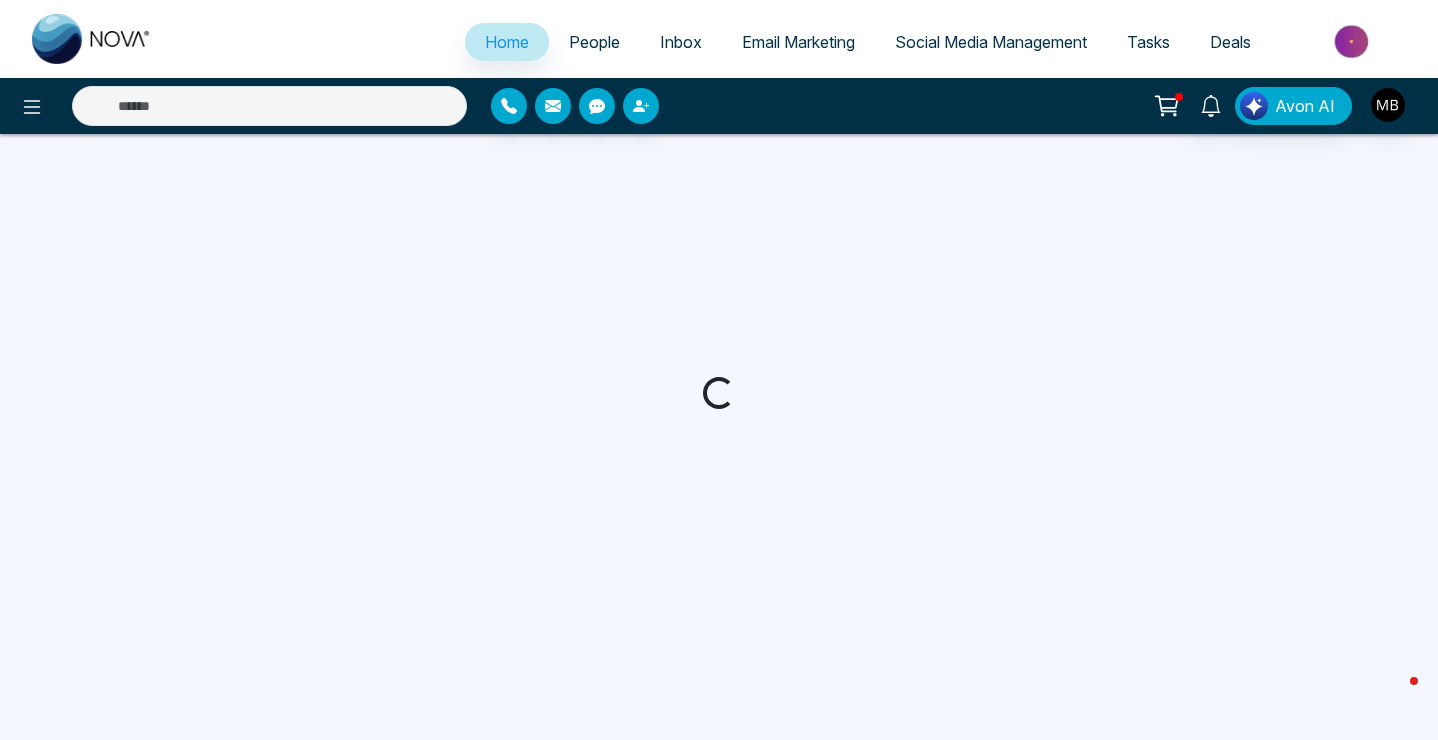 select on "*" 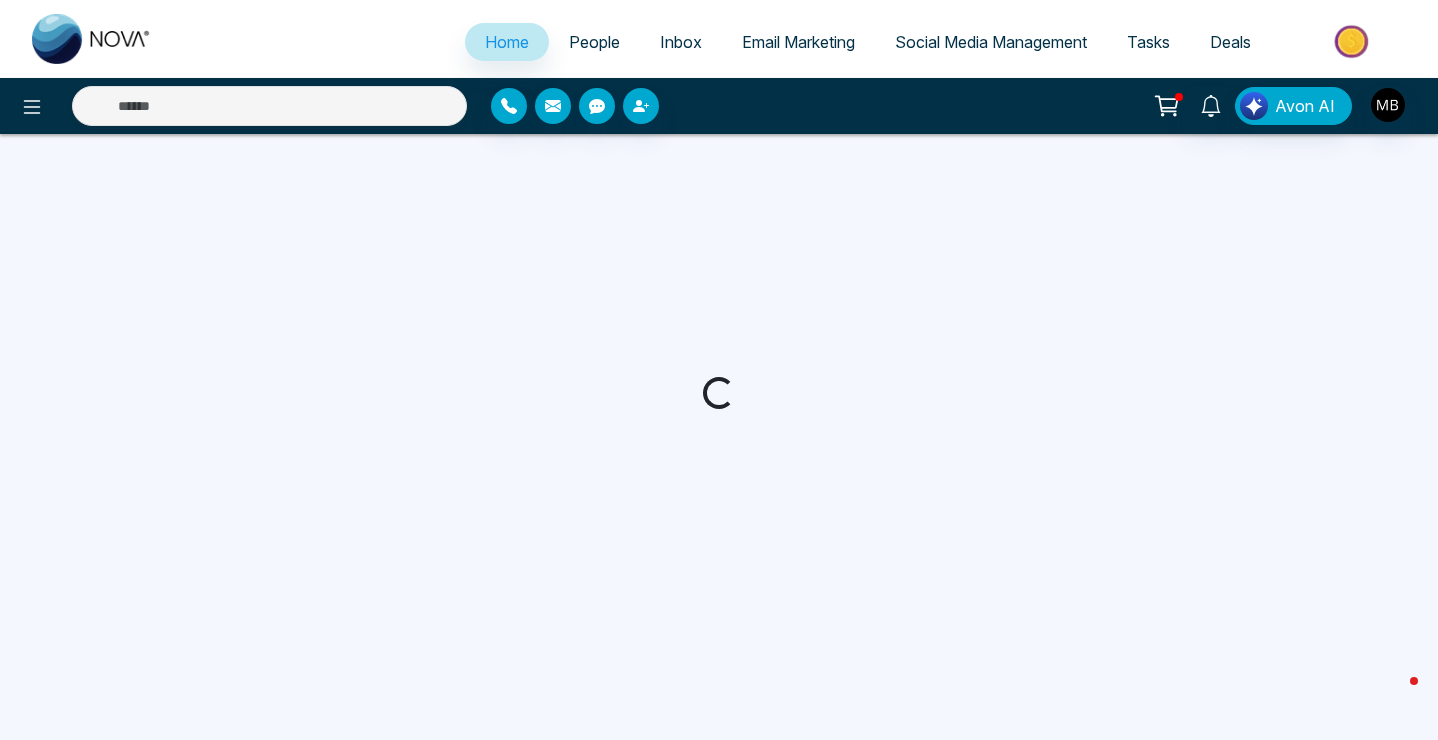select on "*" 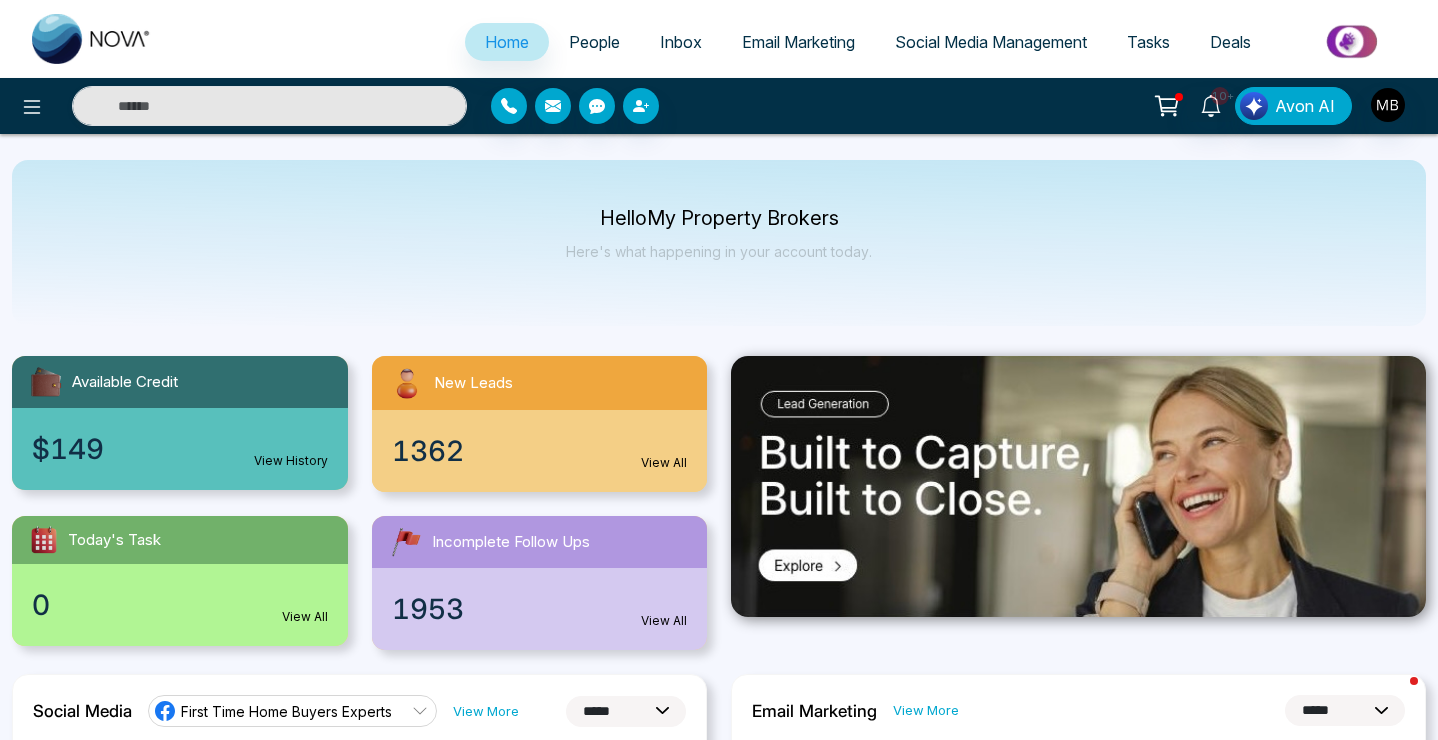 click on "Inbox" at bounding box center (681, 42) 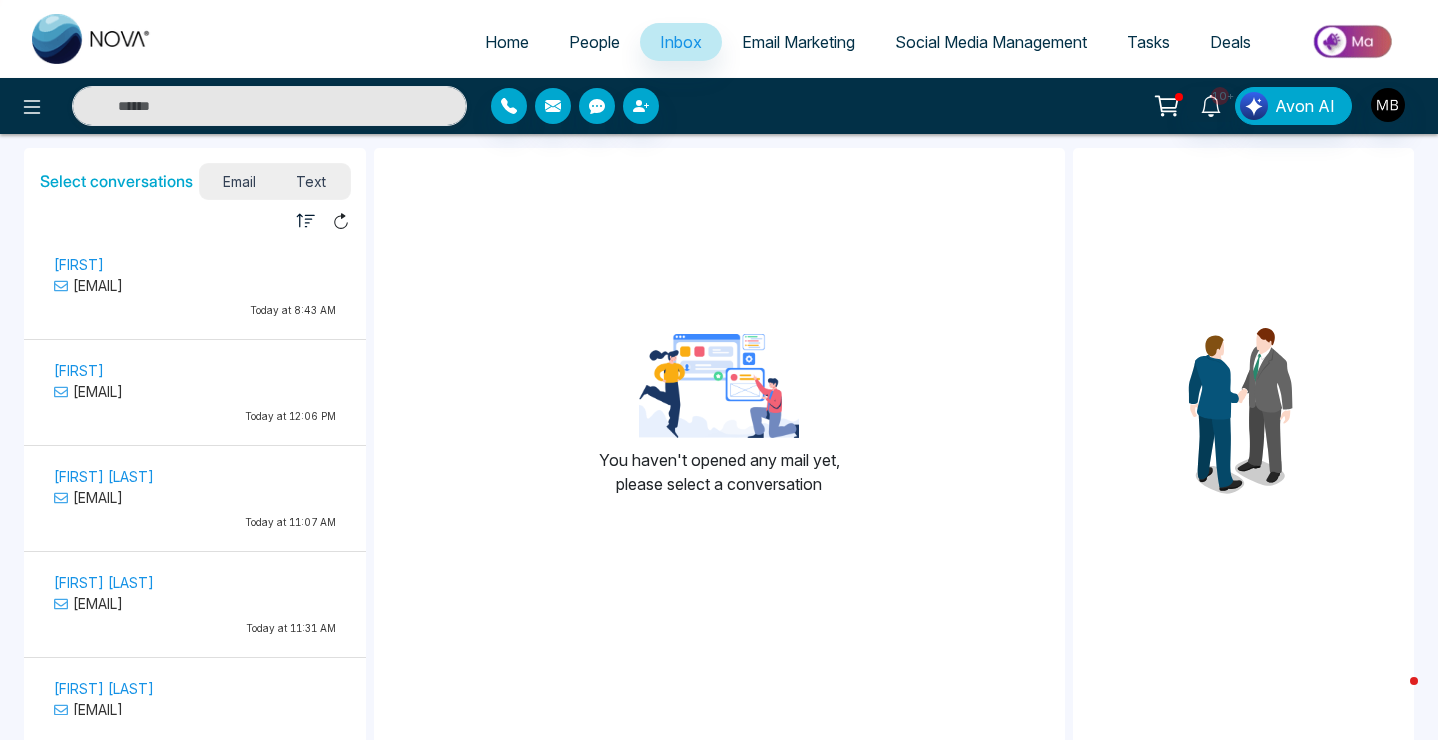 click on "Email Marketing" at bounding box center (798, 42) 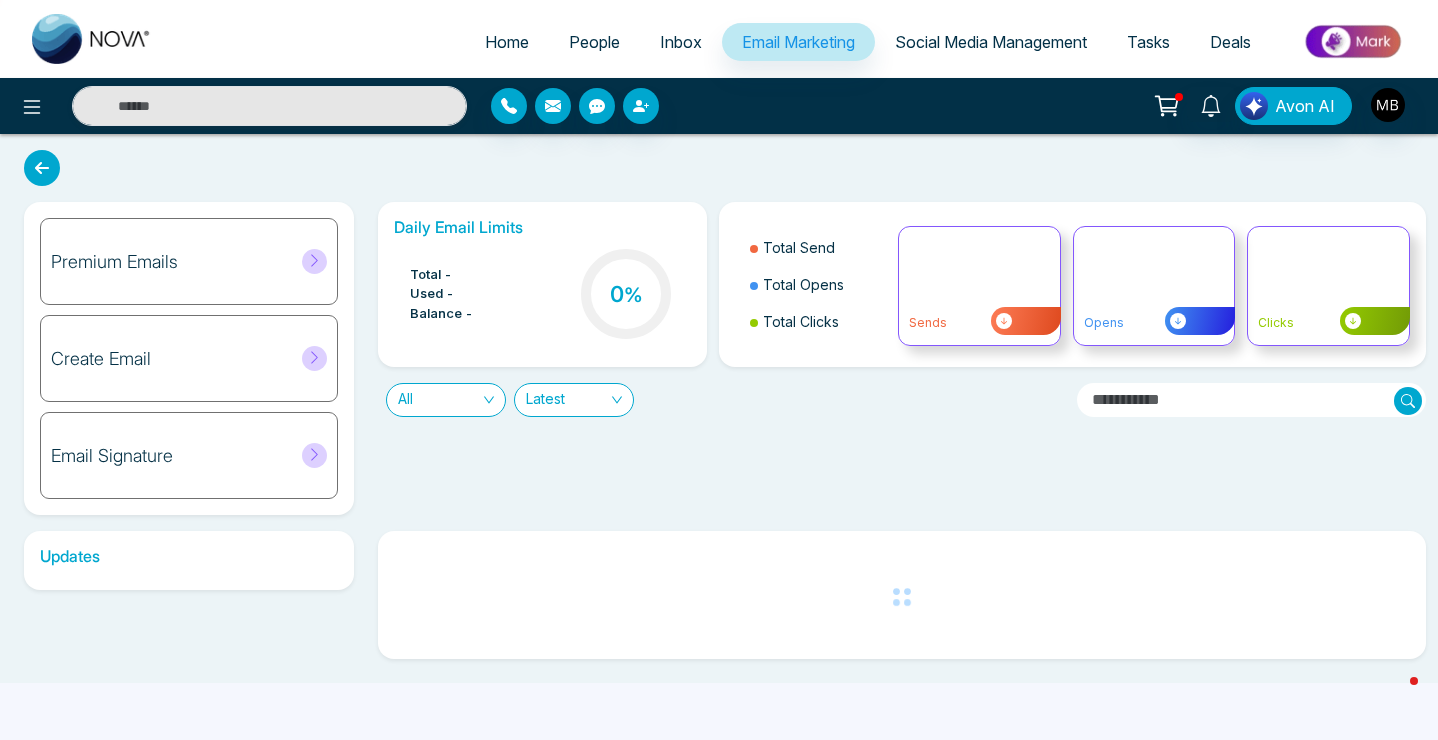 click on "People" at bounding box center (594, 42) 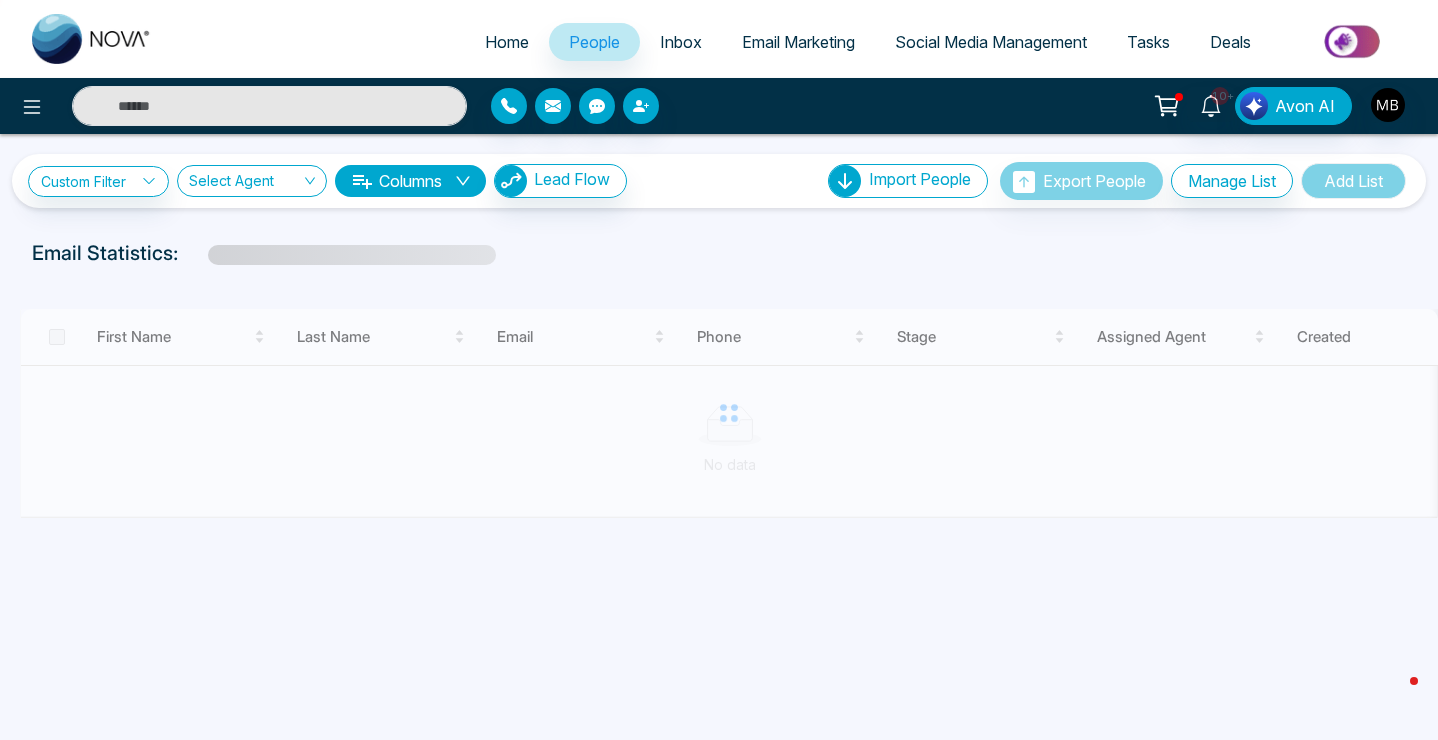 click on "Home" at bounding box center [507, 42] 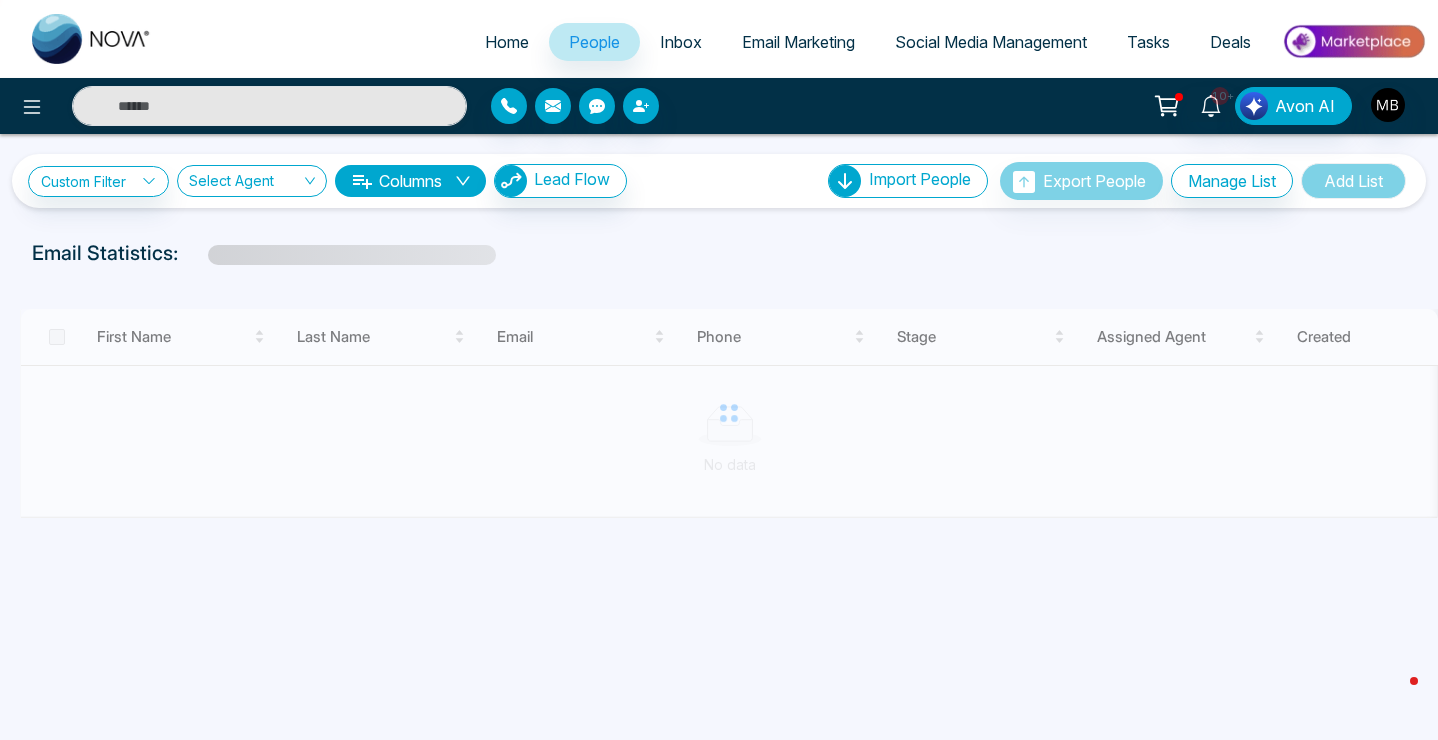 select on "*" 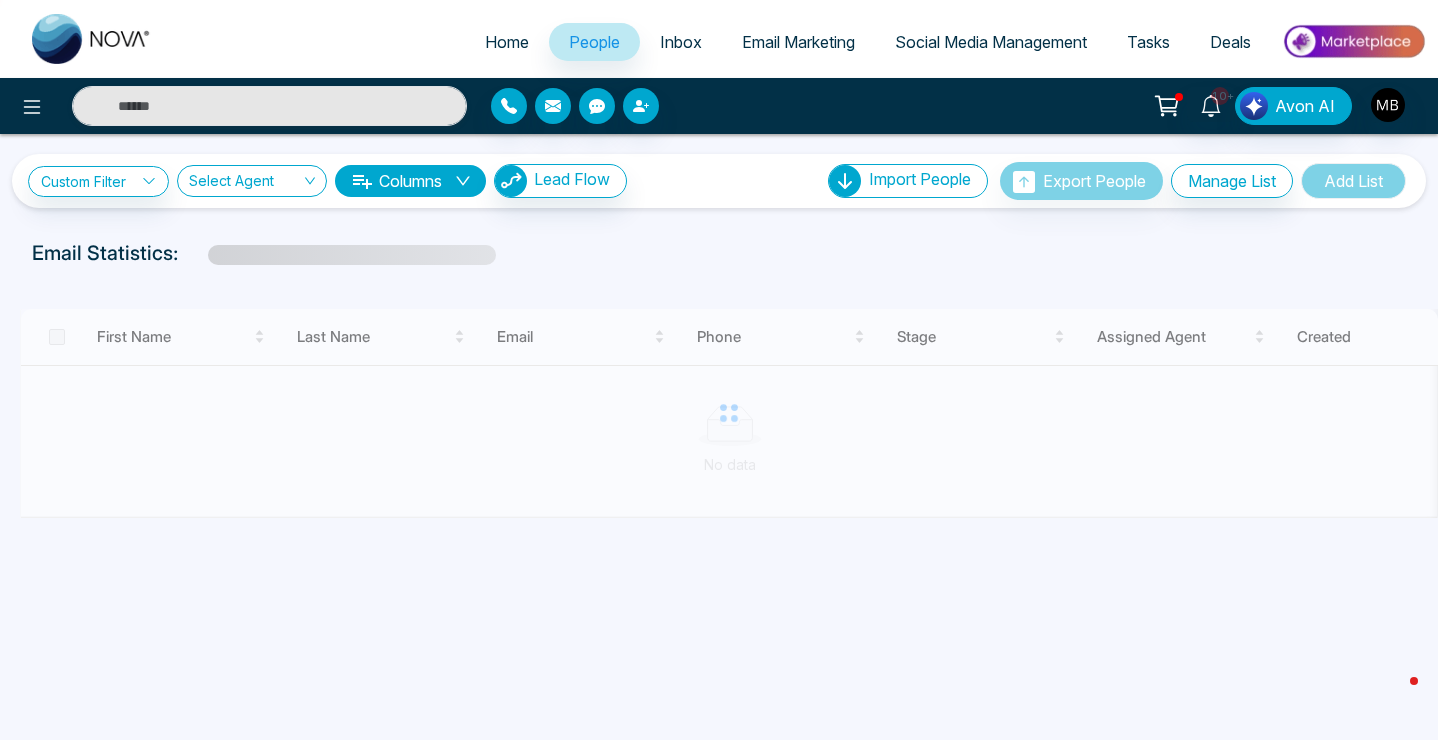 select on "*" 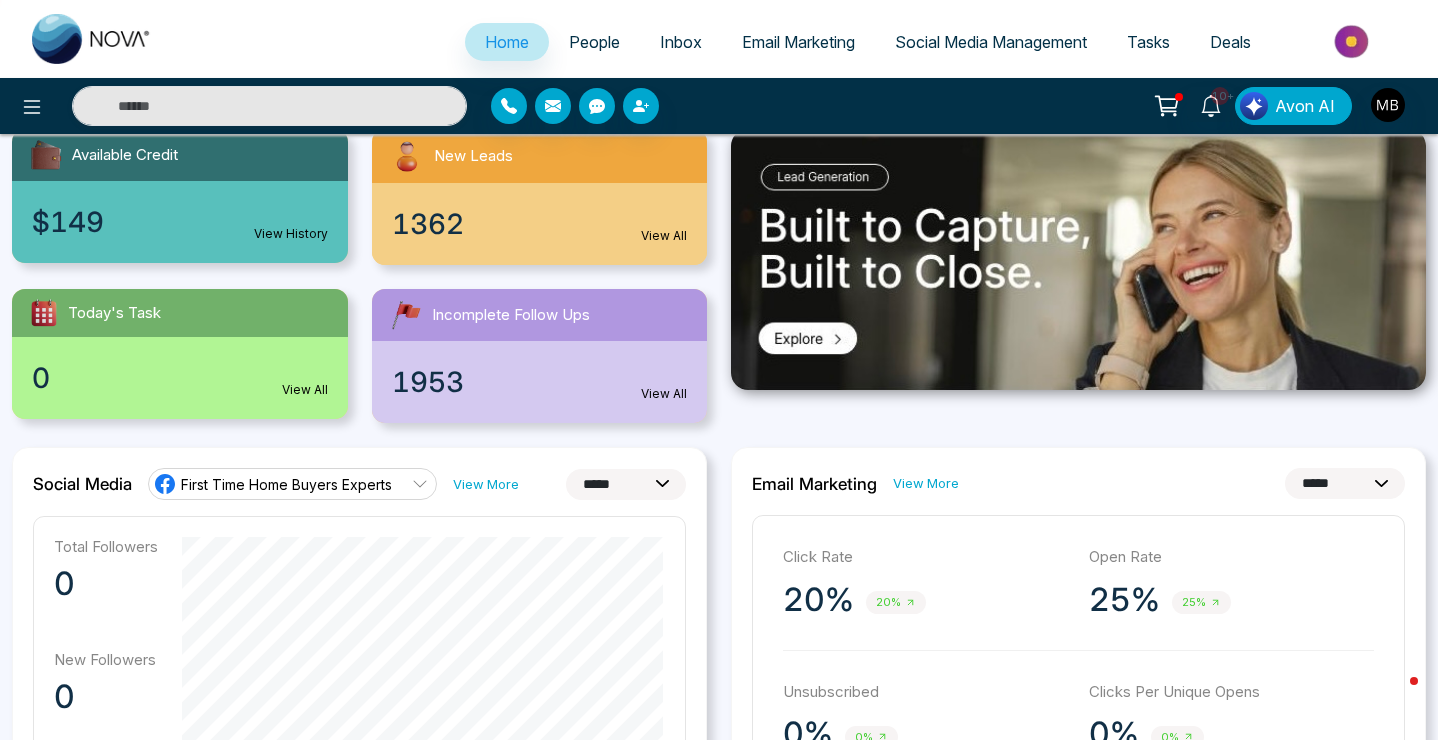 scroll, scrollTop: 0, scrollLeft: 0, axis: both 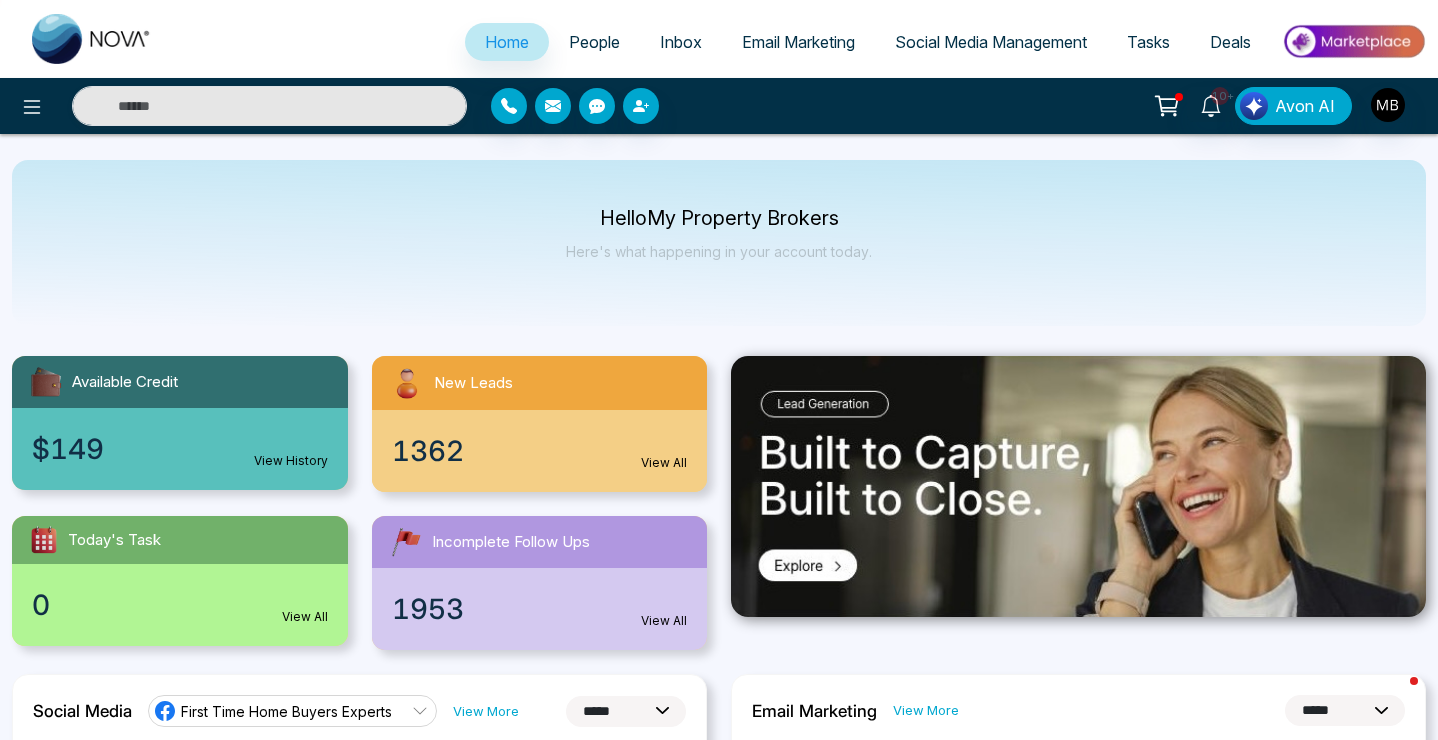 click on "Inbox" at bounding box center [681, 42] 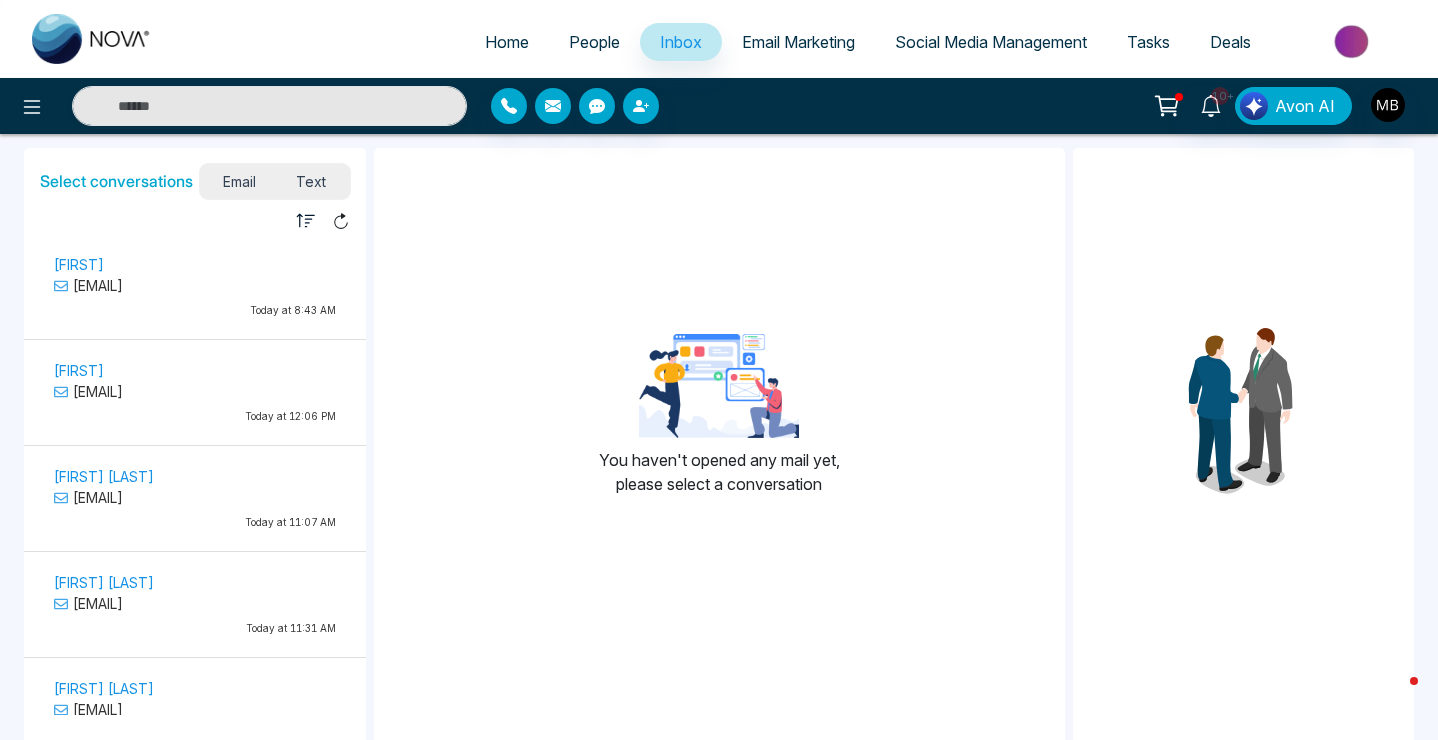 click on "Text" at bounding box center [311, 181] 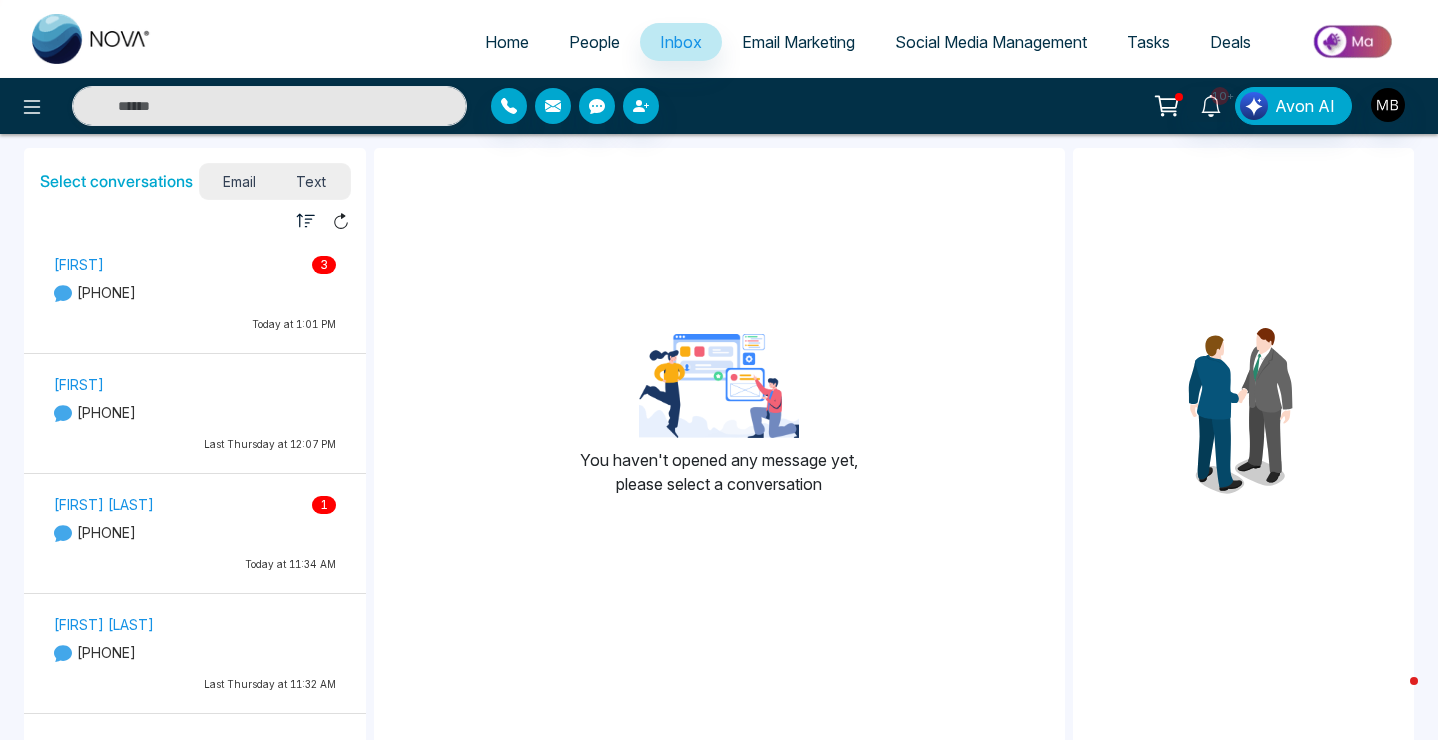 click on "Email" at bounding box center (240, 181) 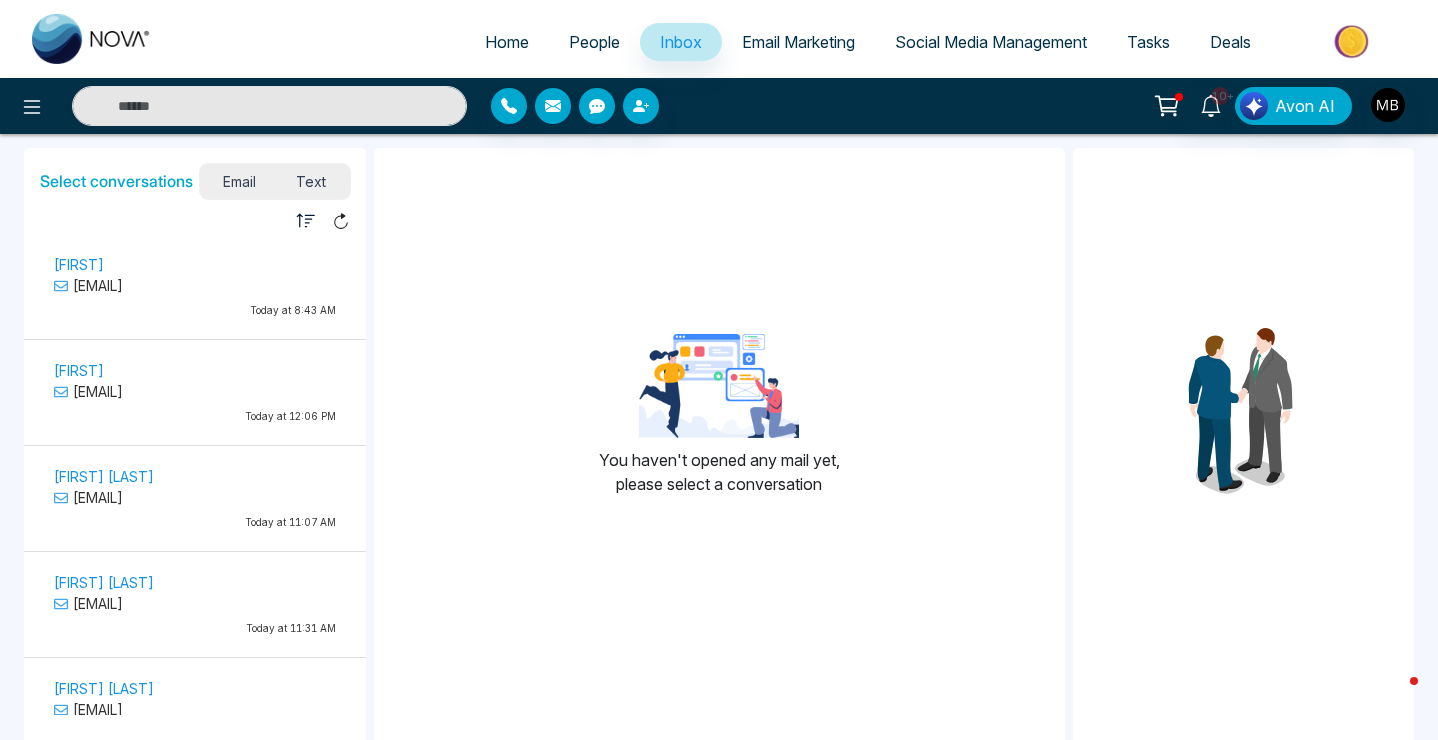click on "Home" at bounding box center (507, 42) 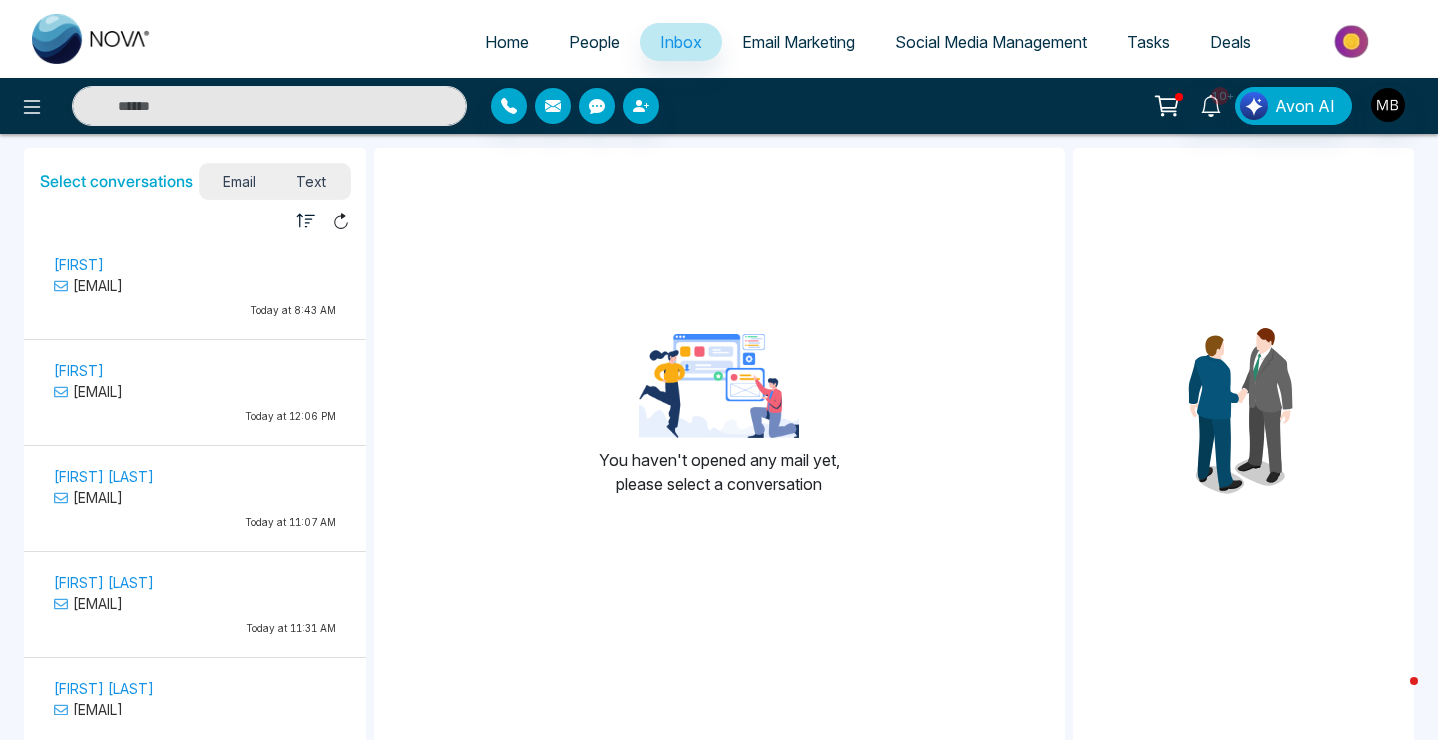 select on "*" 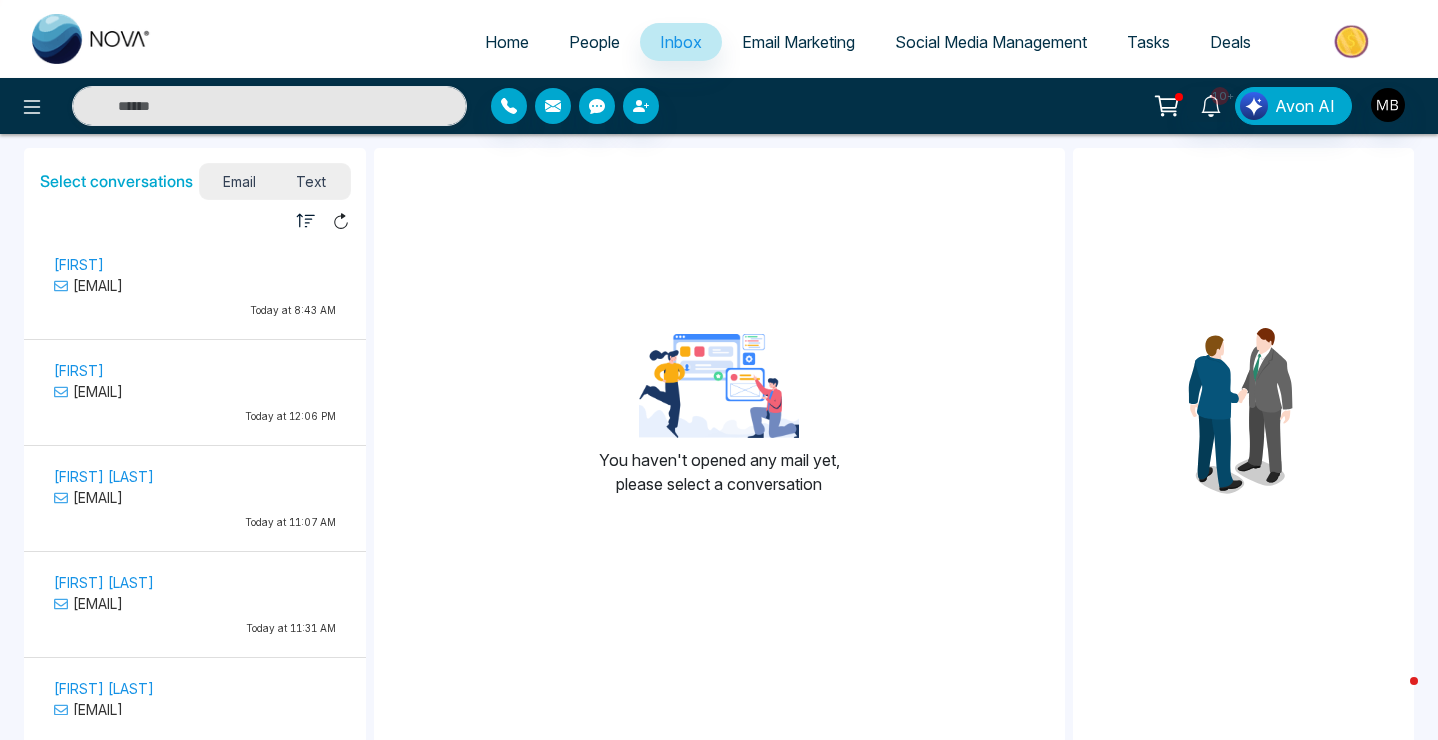 select on "*" 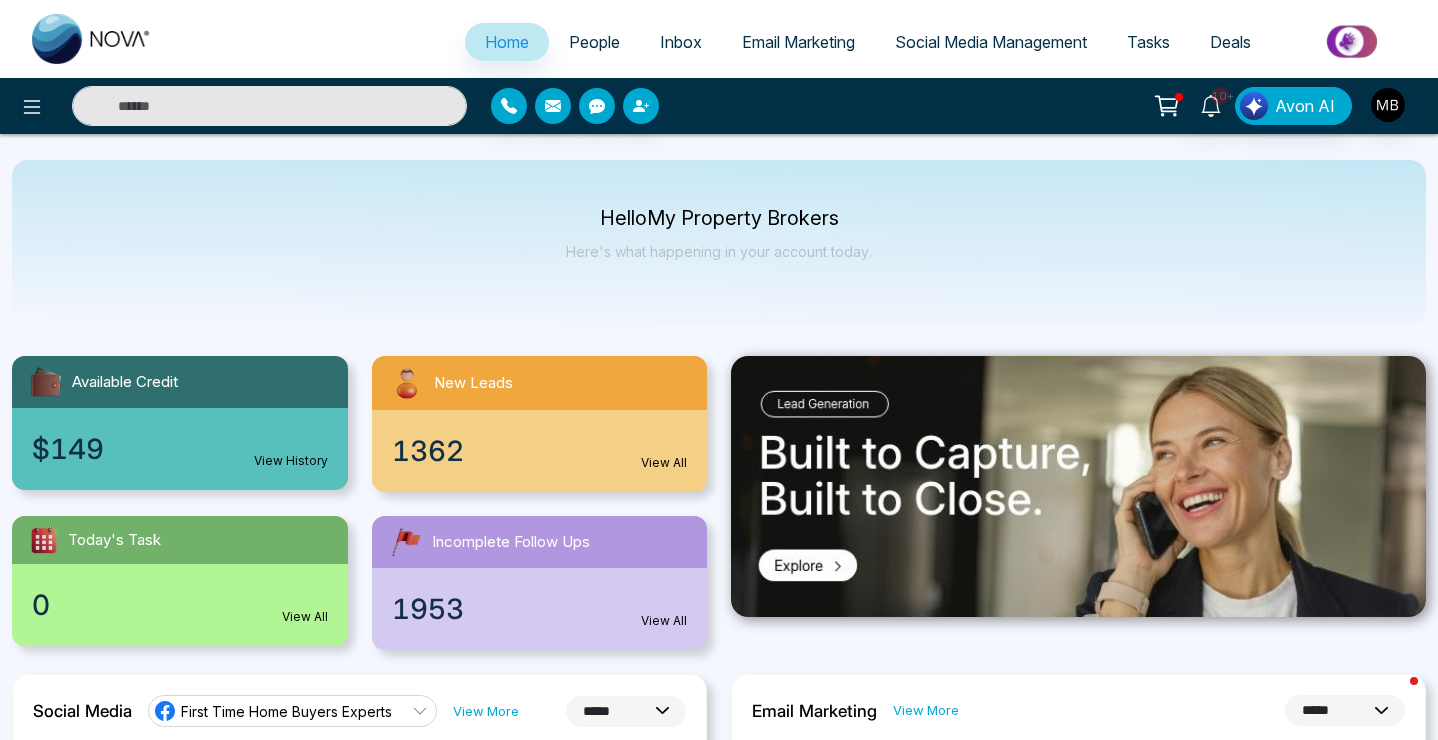 click at bounding box center (269, 106) 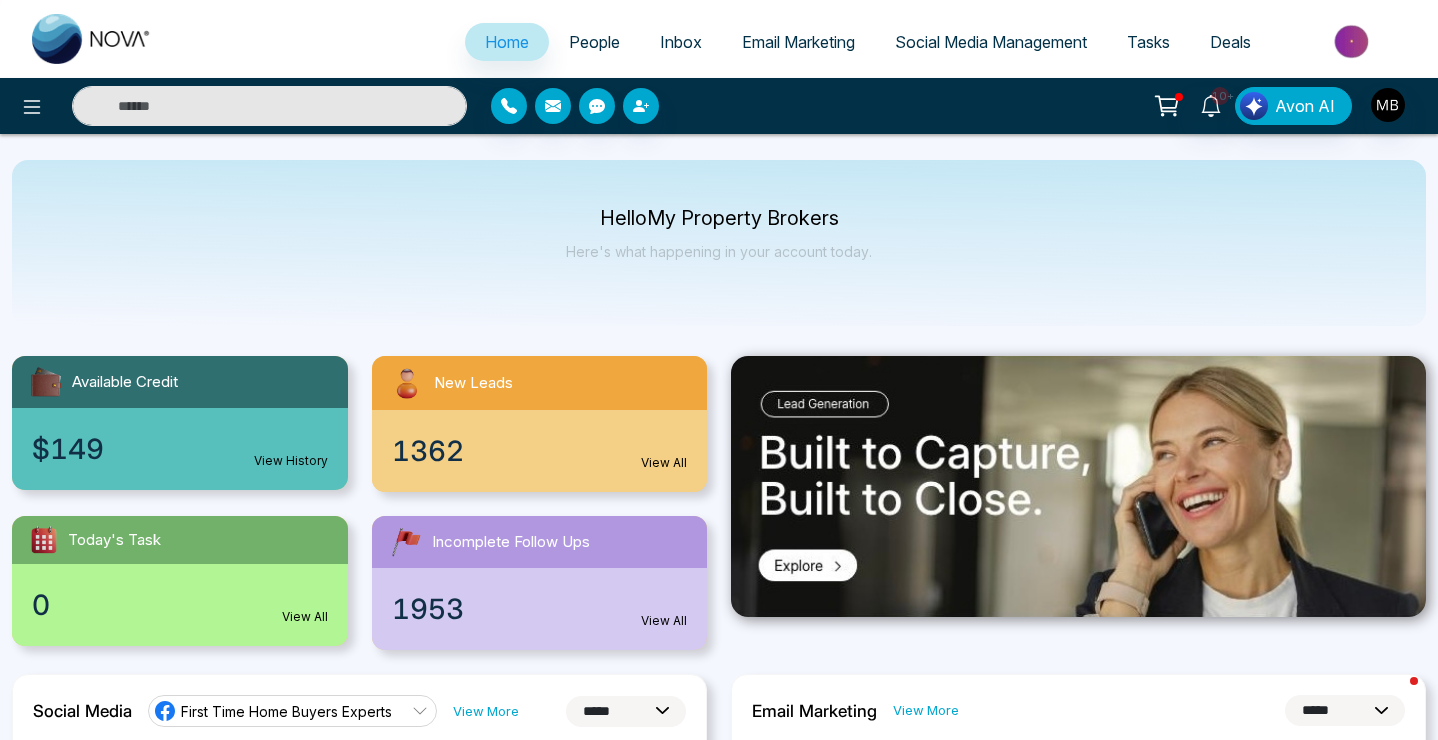 paste on "**********" 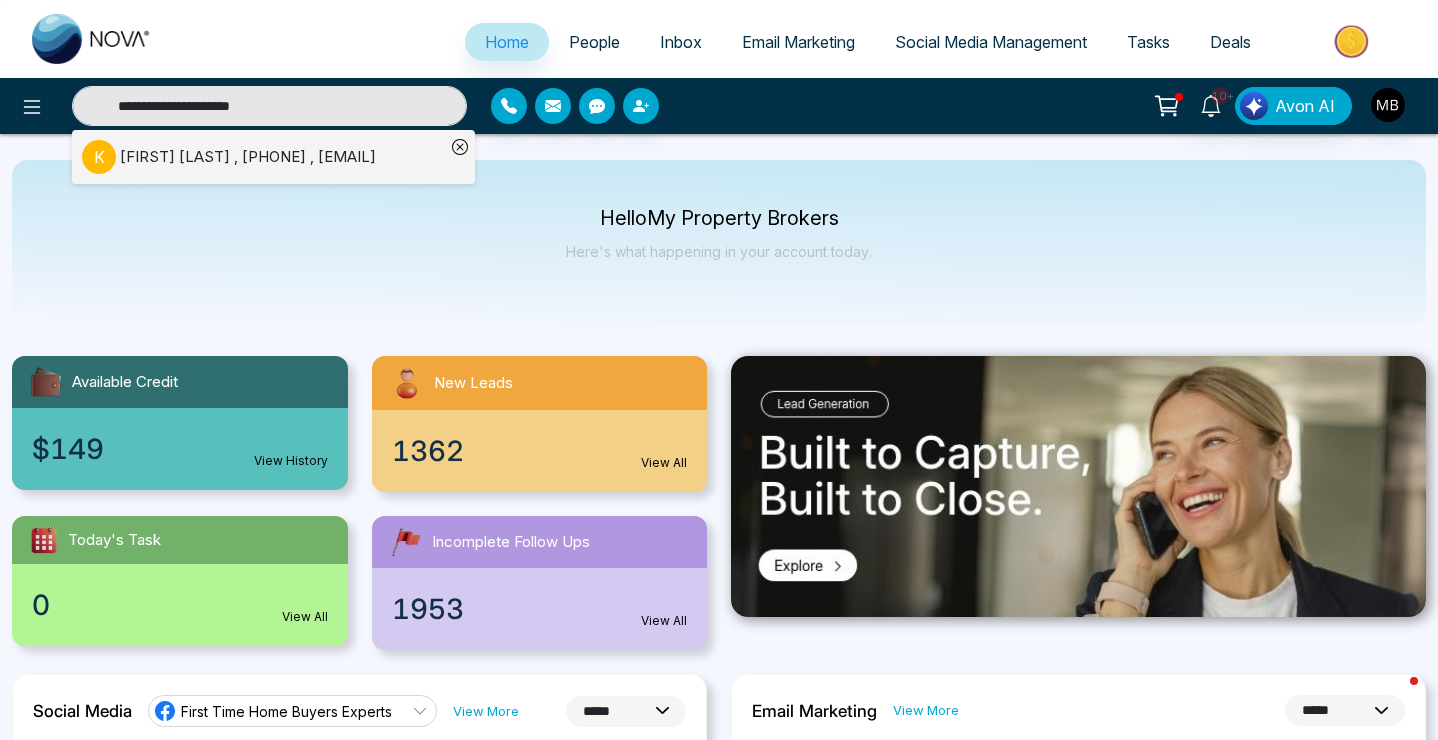 type on "**********" 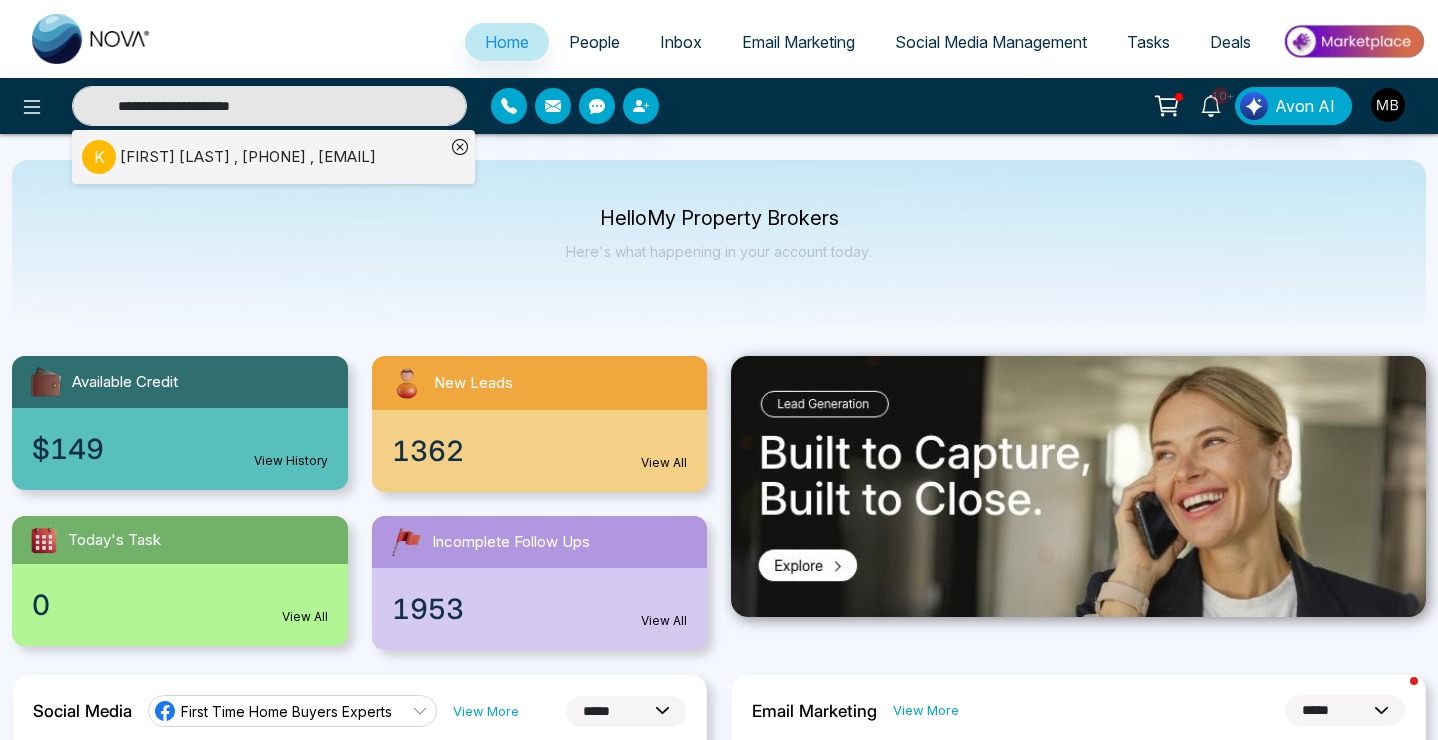 click on "[FIRST] [LAST] , [PHONE] , [EMAIL]" at bounding box center (248, 157) 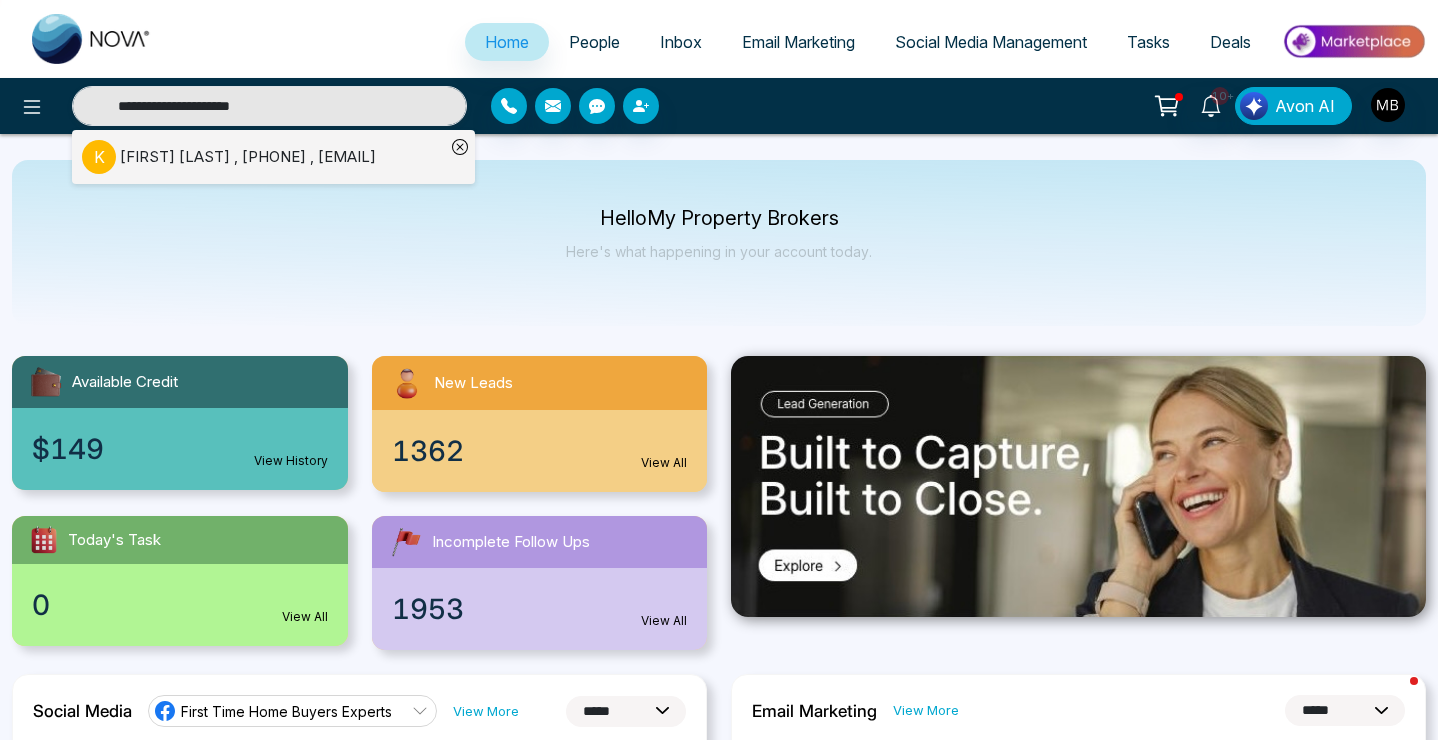 type 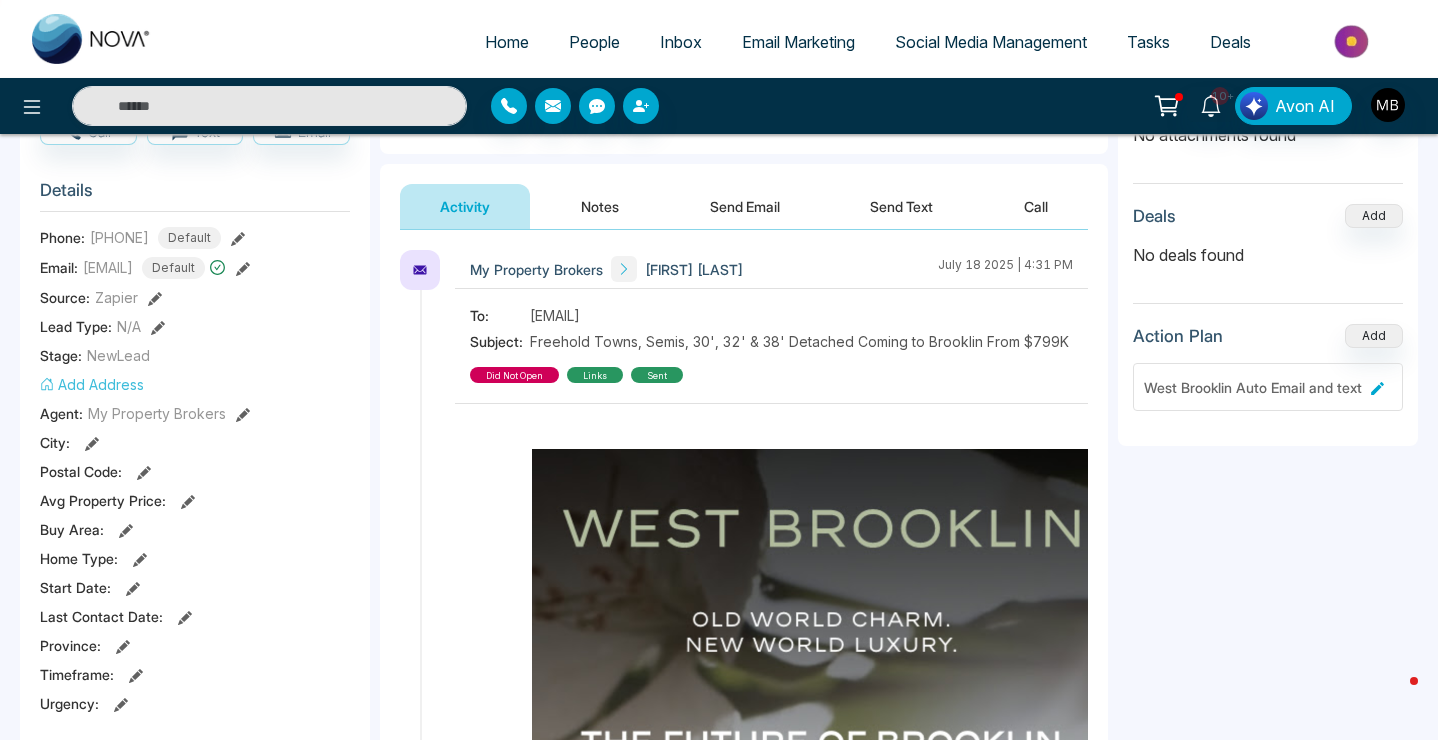 scroll, scrollTop: 231, scrollLeft: 0, axis: vertical 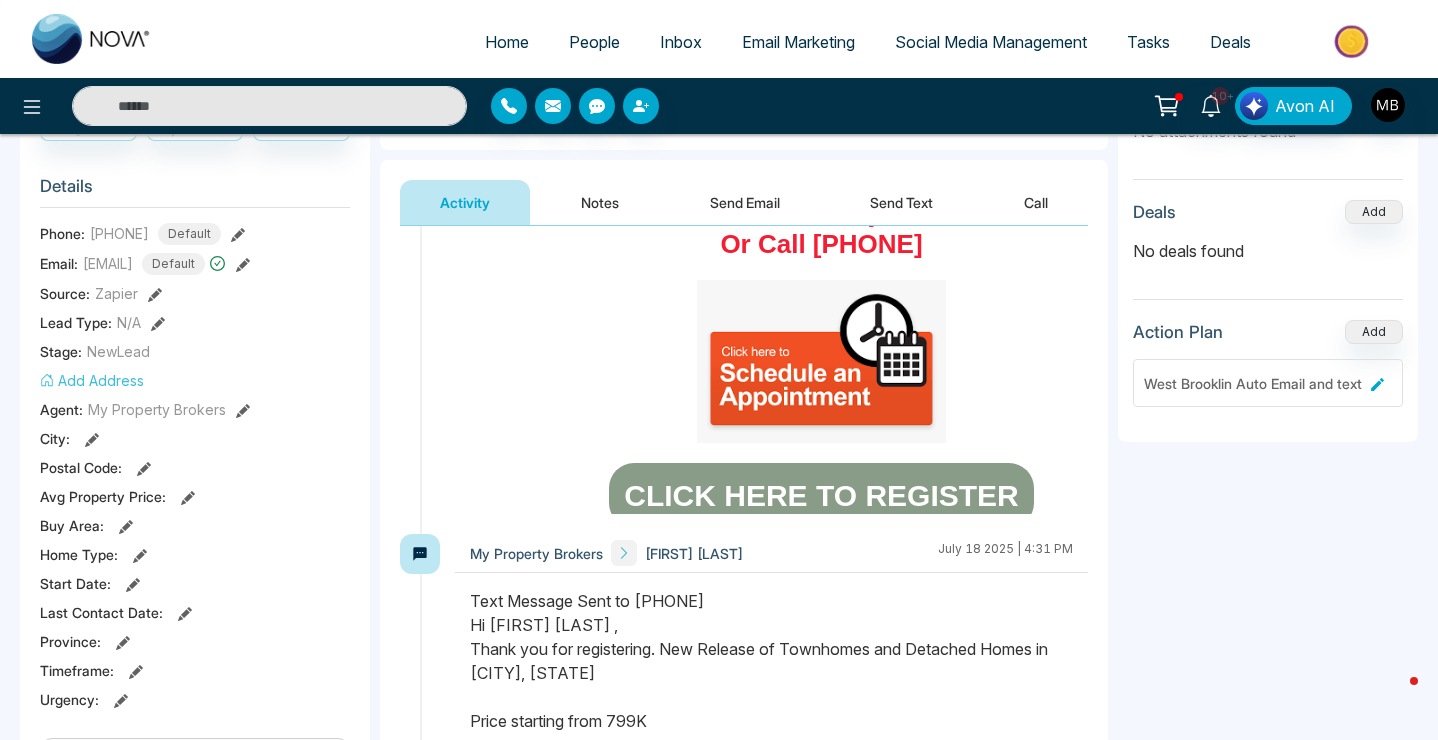 click at bounding box center (821, 361) 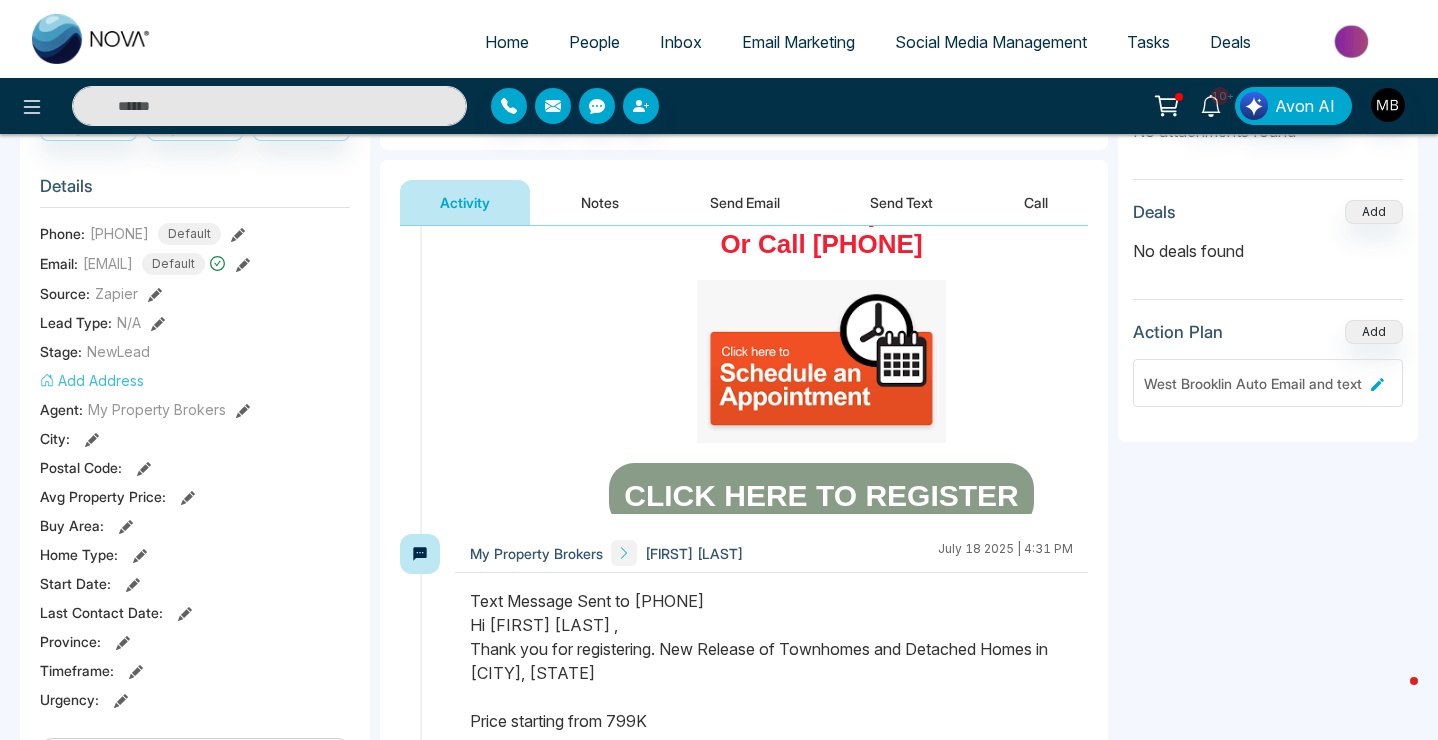 click at bounding box center (269, 106) 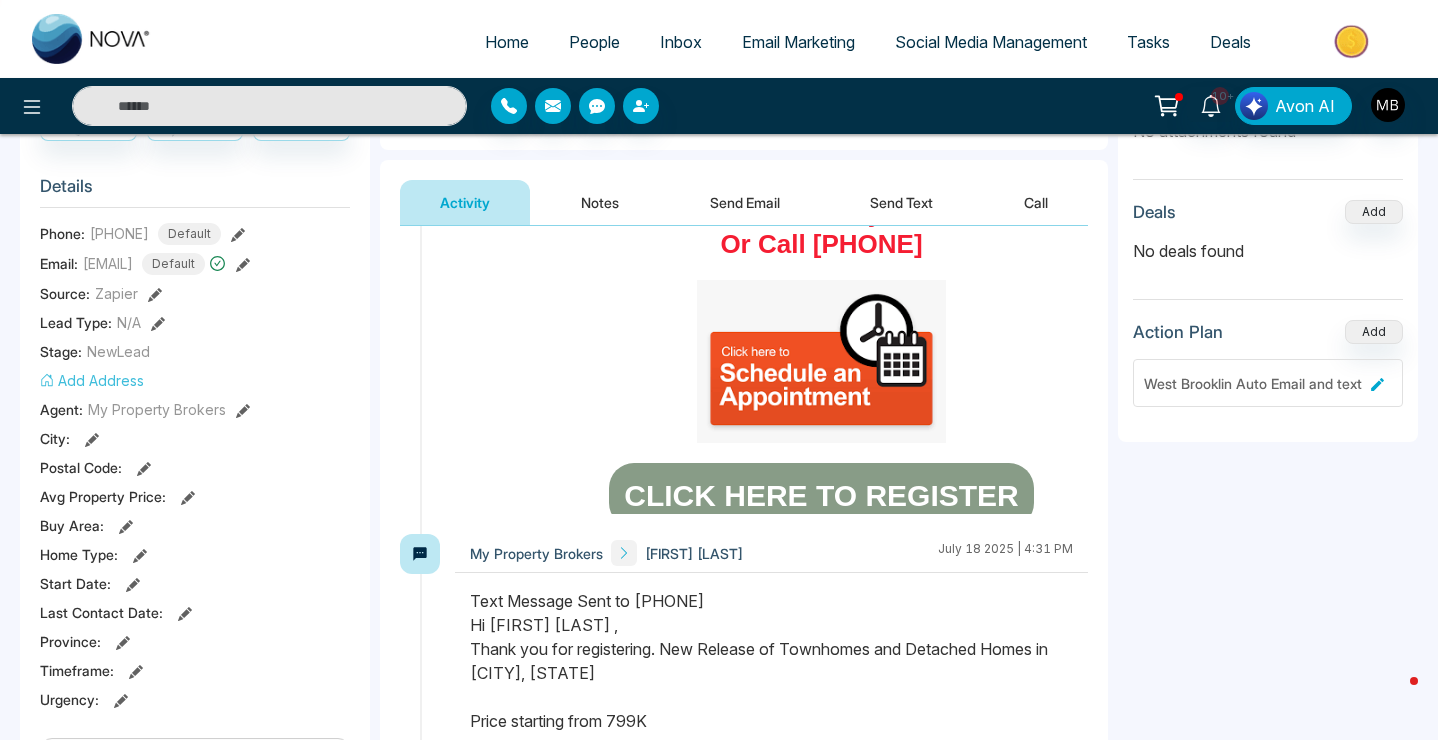 paste on "**********" 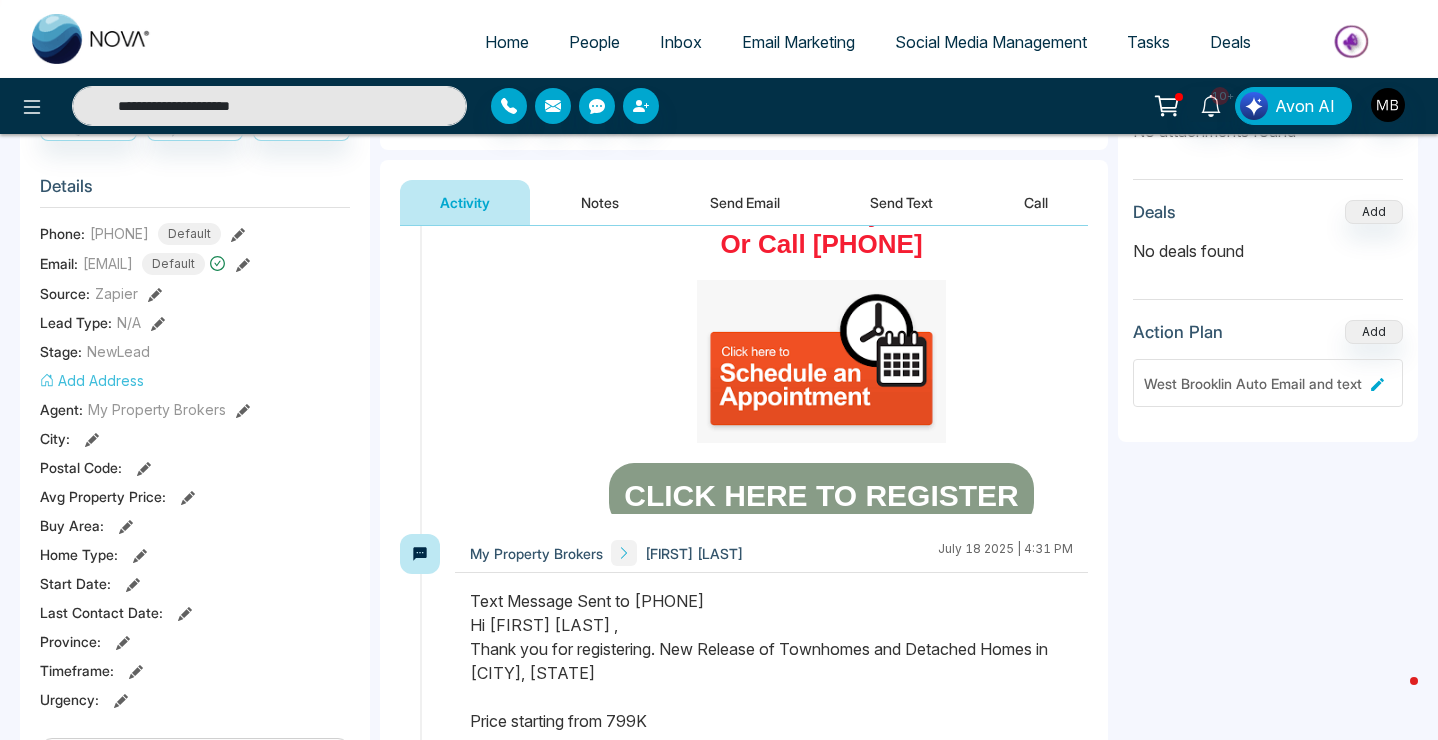 type on "**********" 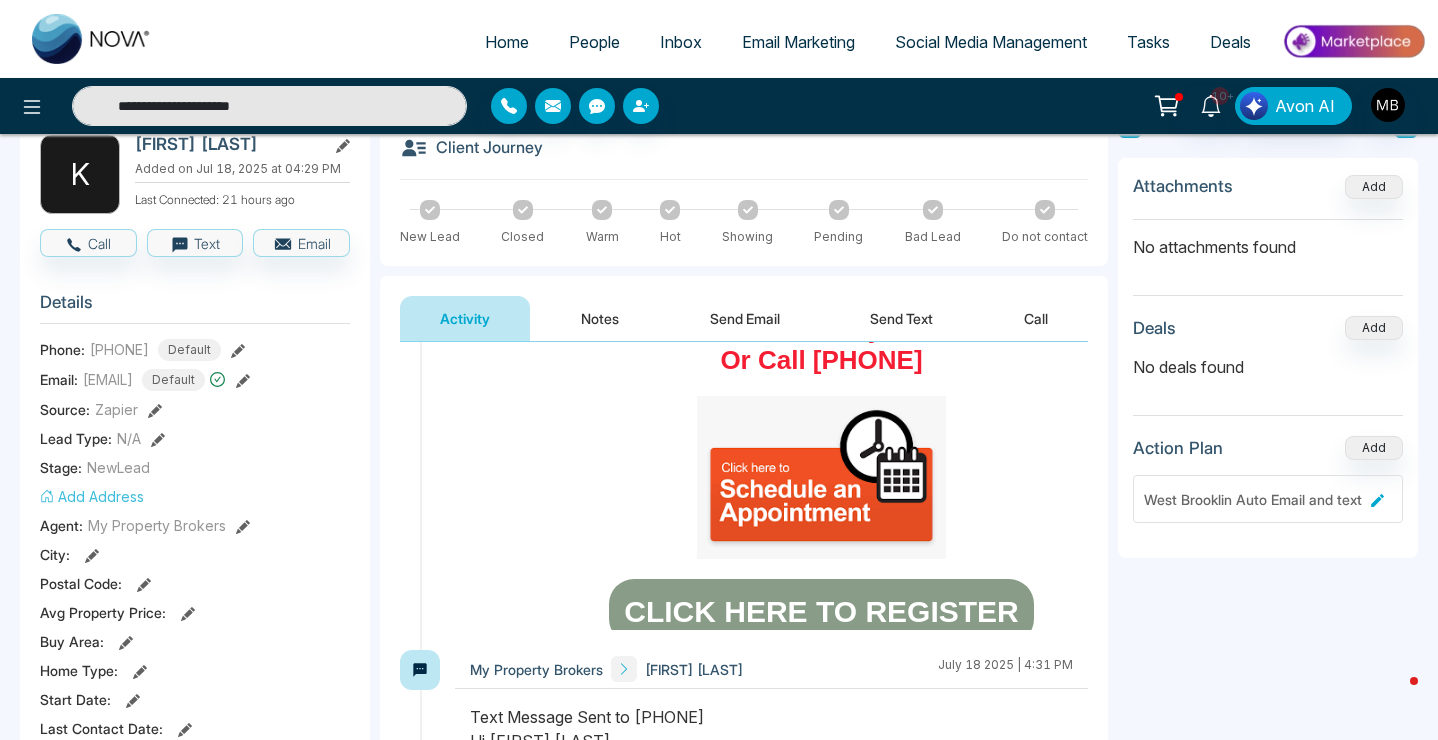scroll, scrollTop: 0, scrollLeft: 0, axis: both 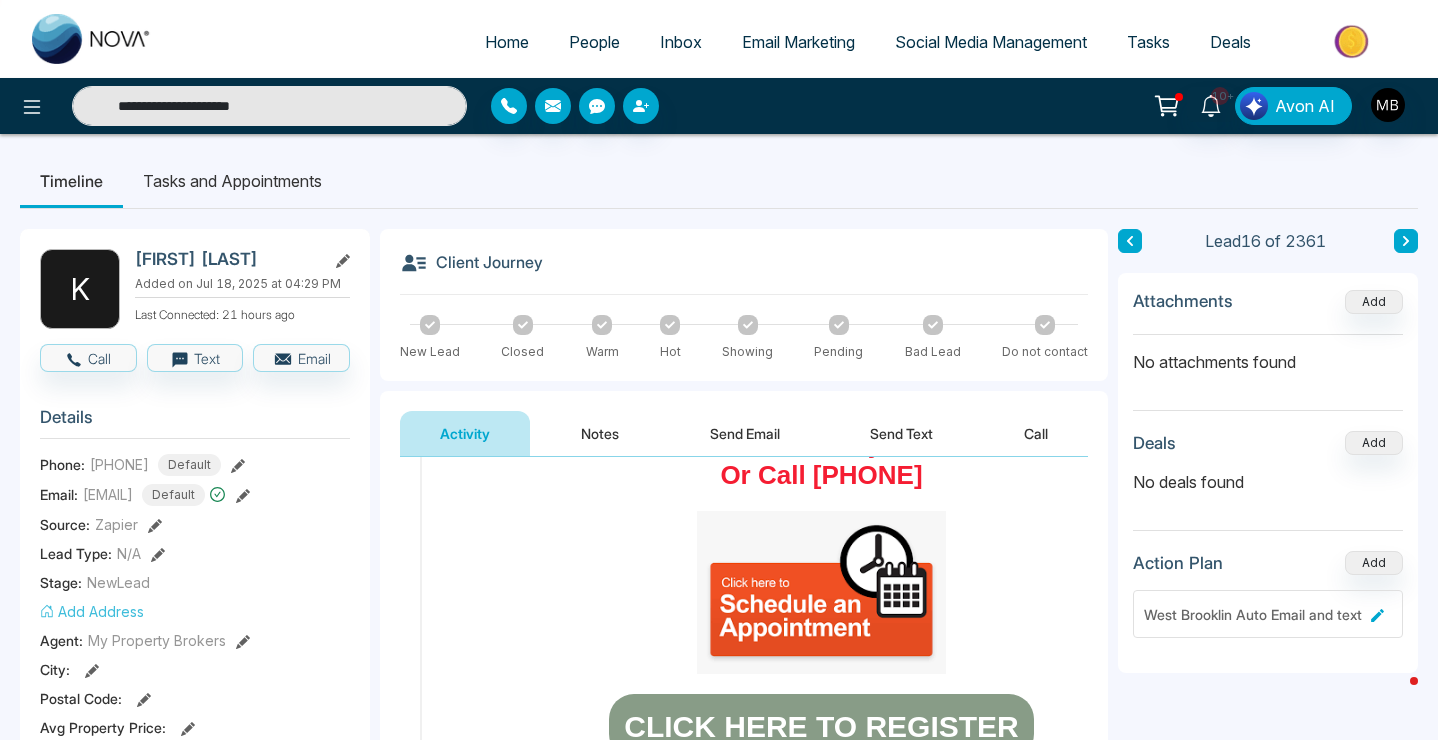 click on "**********" at bounding box center [269, 106] 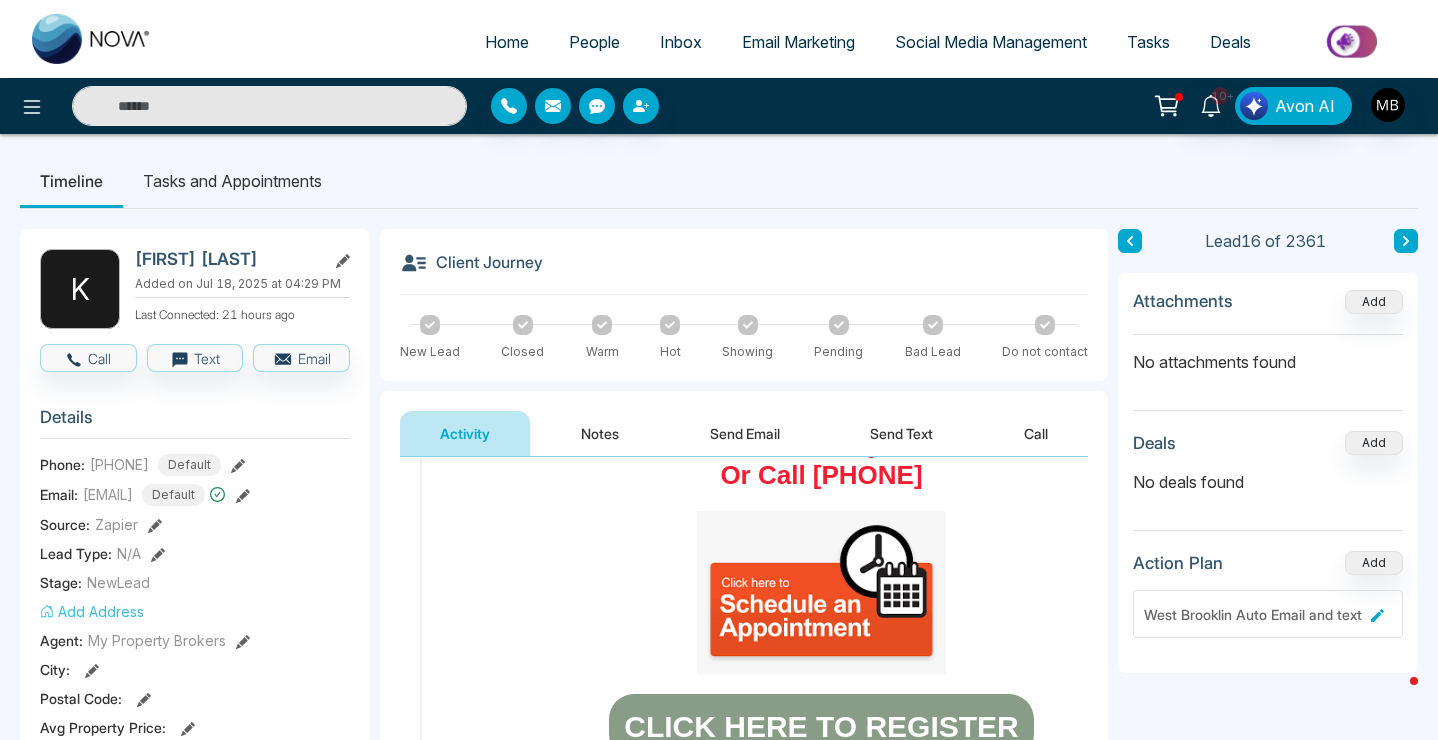 paste on "**********" 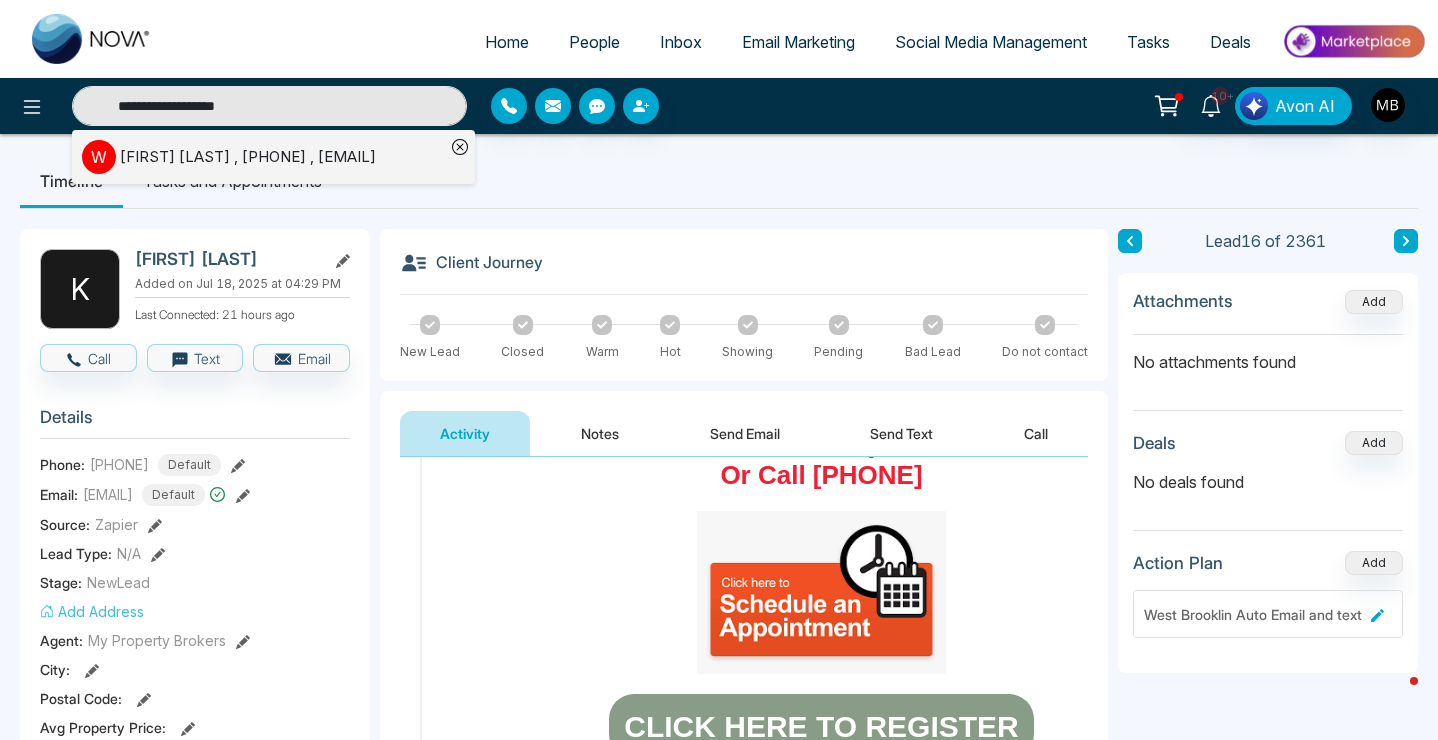 type on "**********" 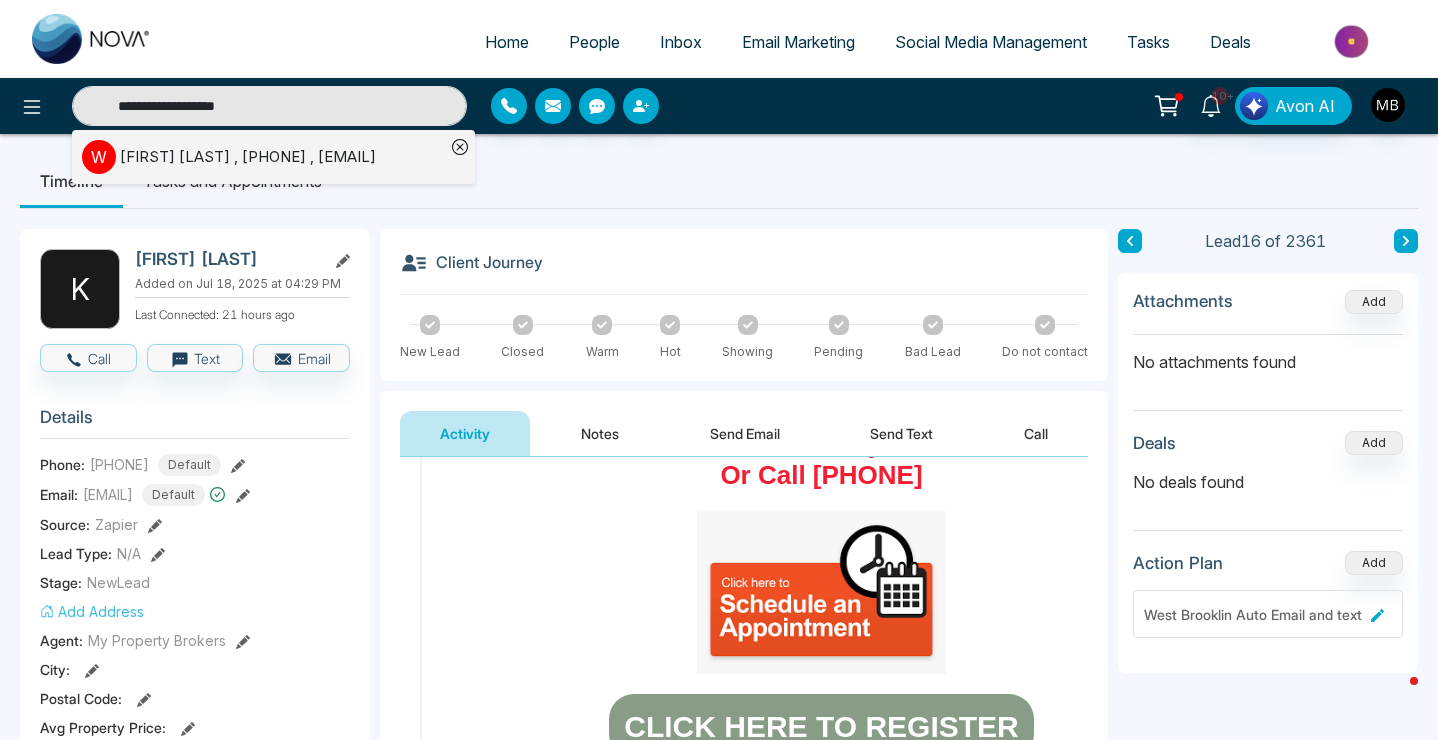 click on "[FIRST] [LAST] , [PHONE] , [EMAIL]" at bounding box center [248, 157] 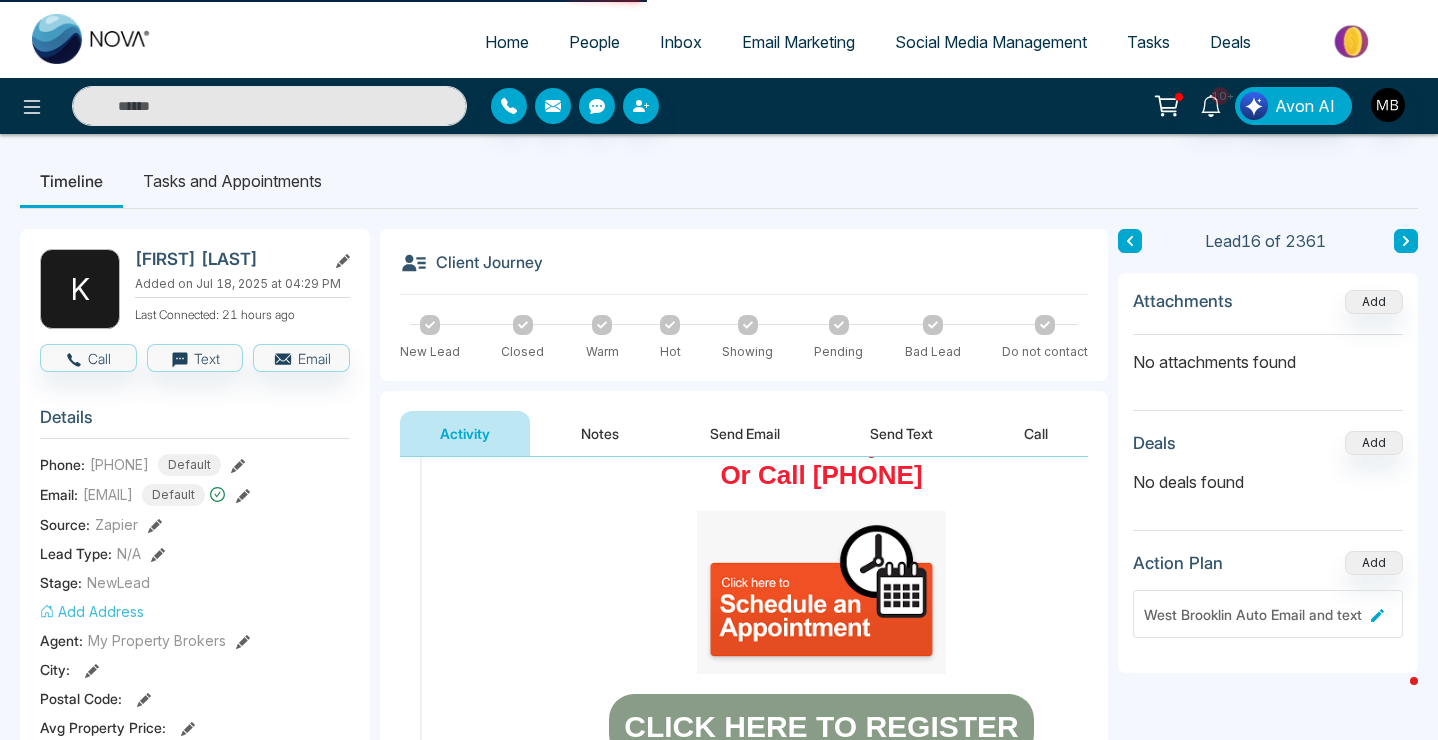 type on "**********" 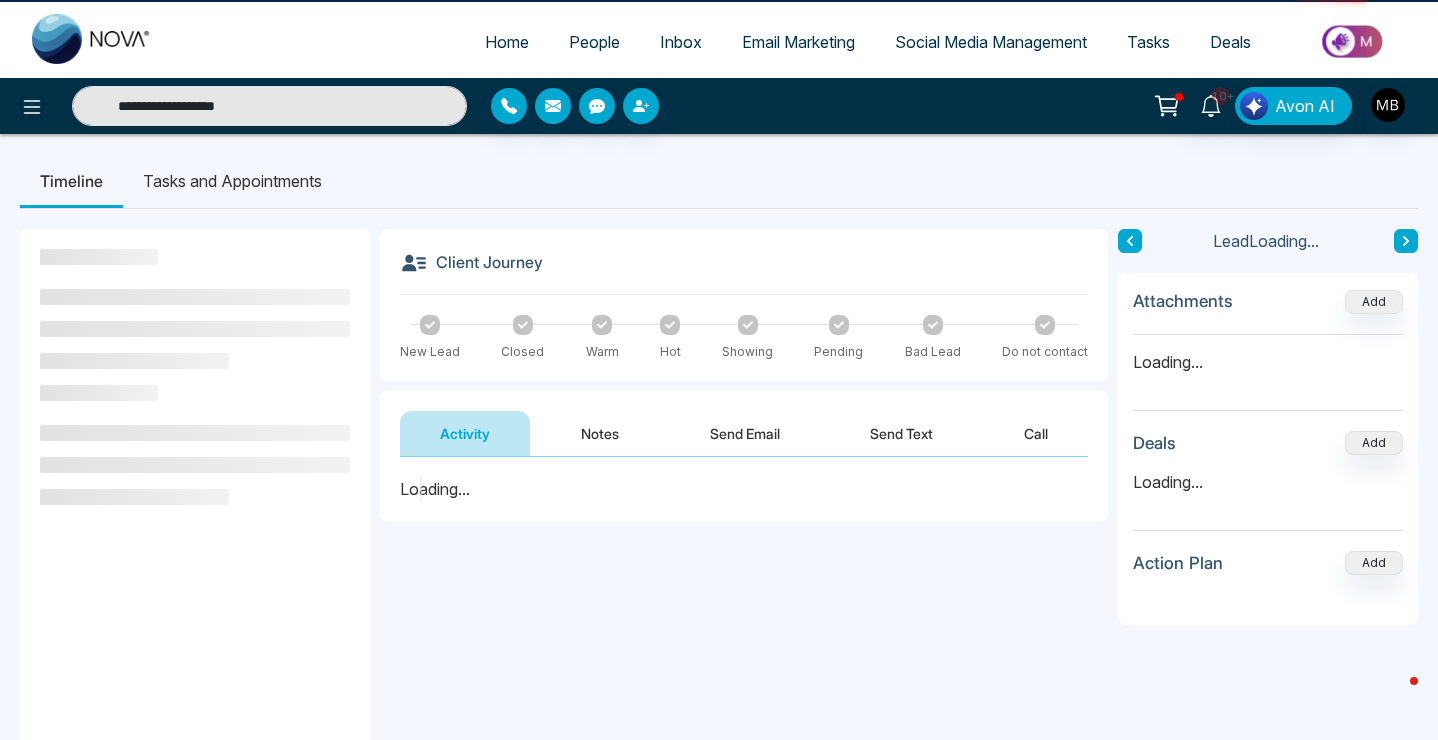 scroll, scrollTop: 0, scrollLeft: 0, axis: both 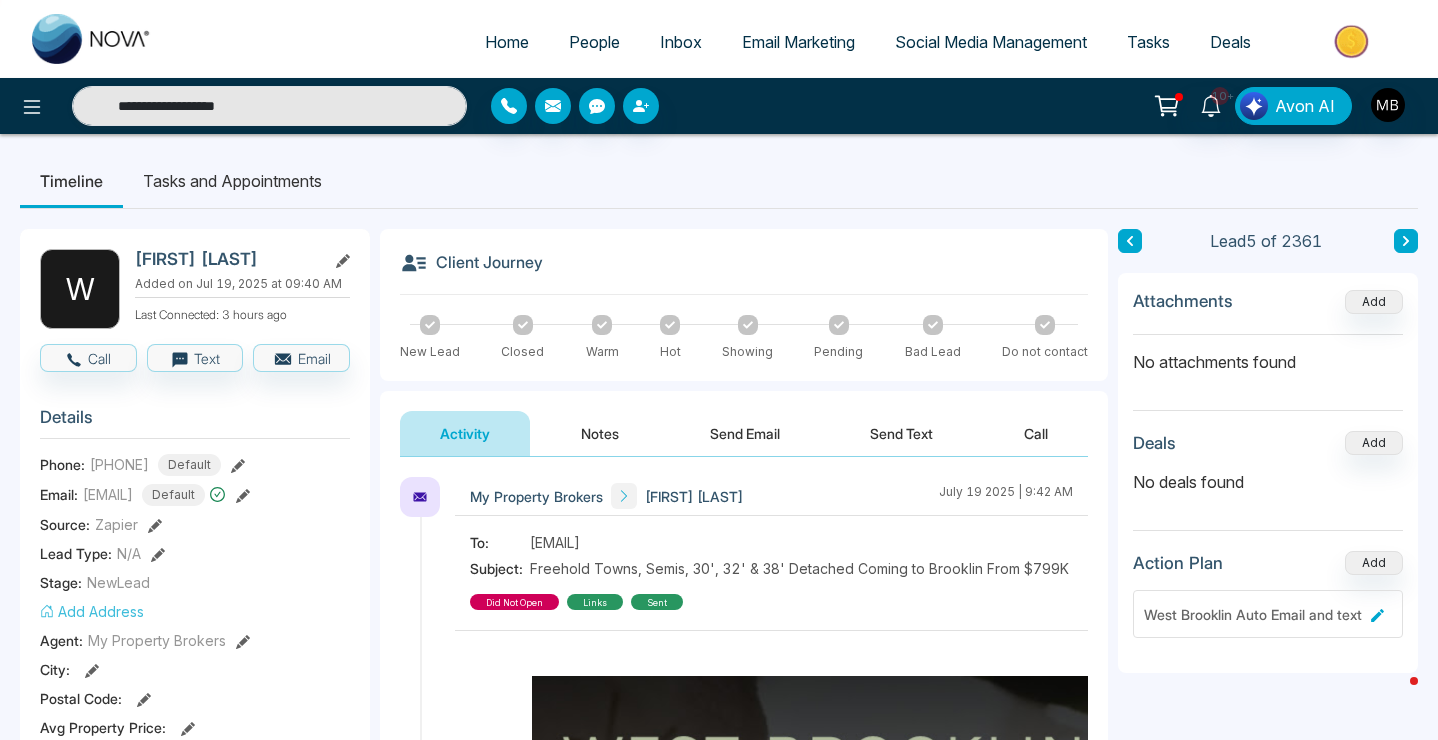 click on "People" at bounding box center [594, 42] 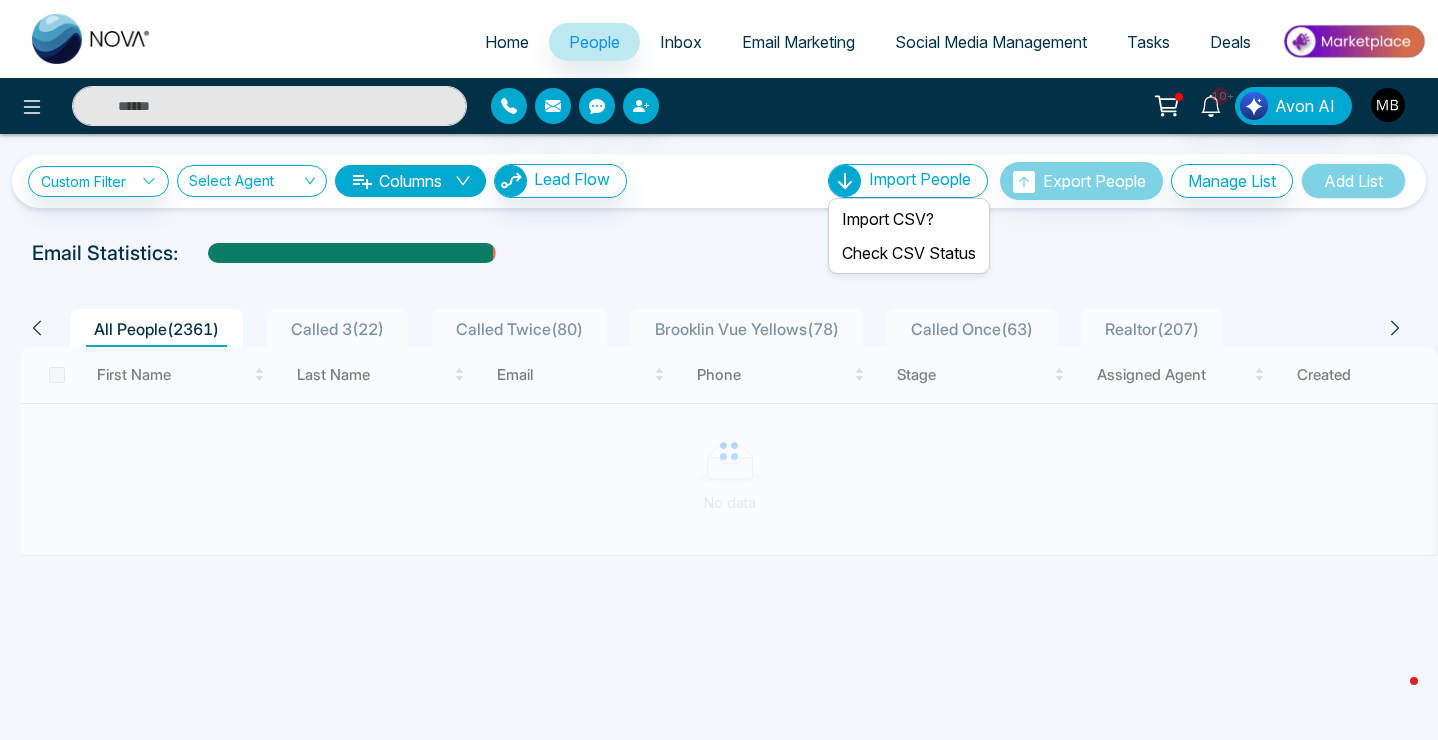 click 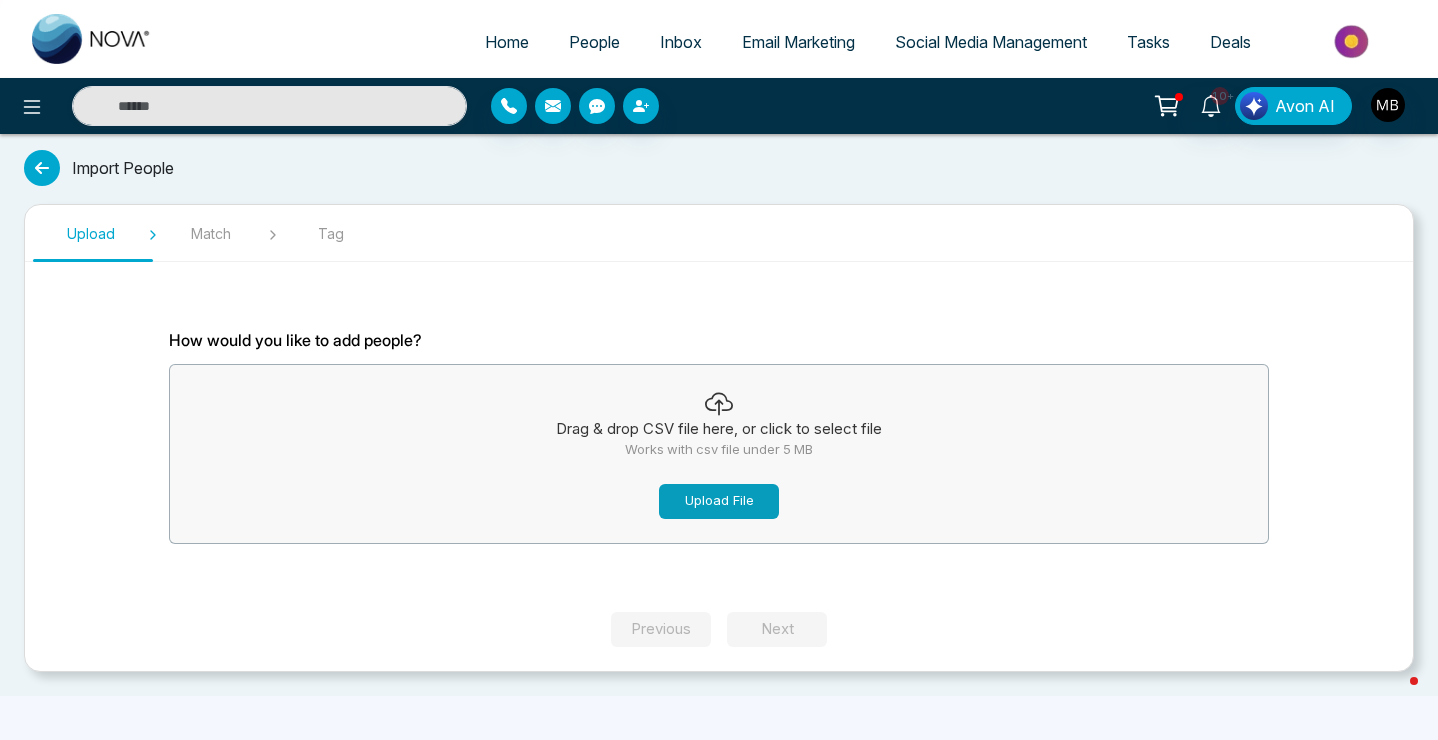 click on "Upload File" at bounding box center [719, 501] 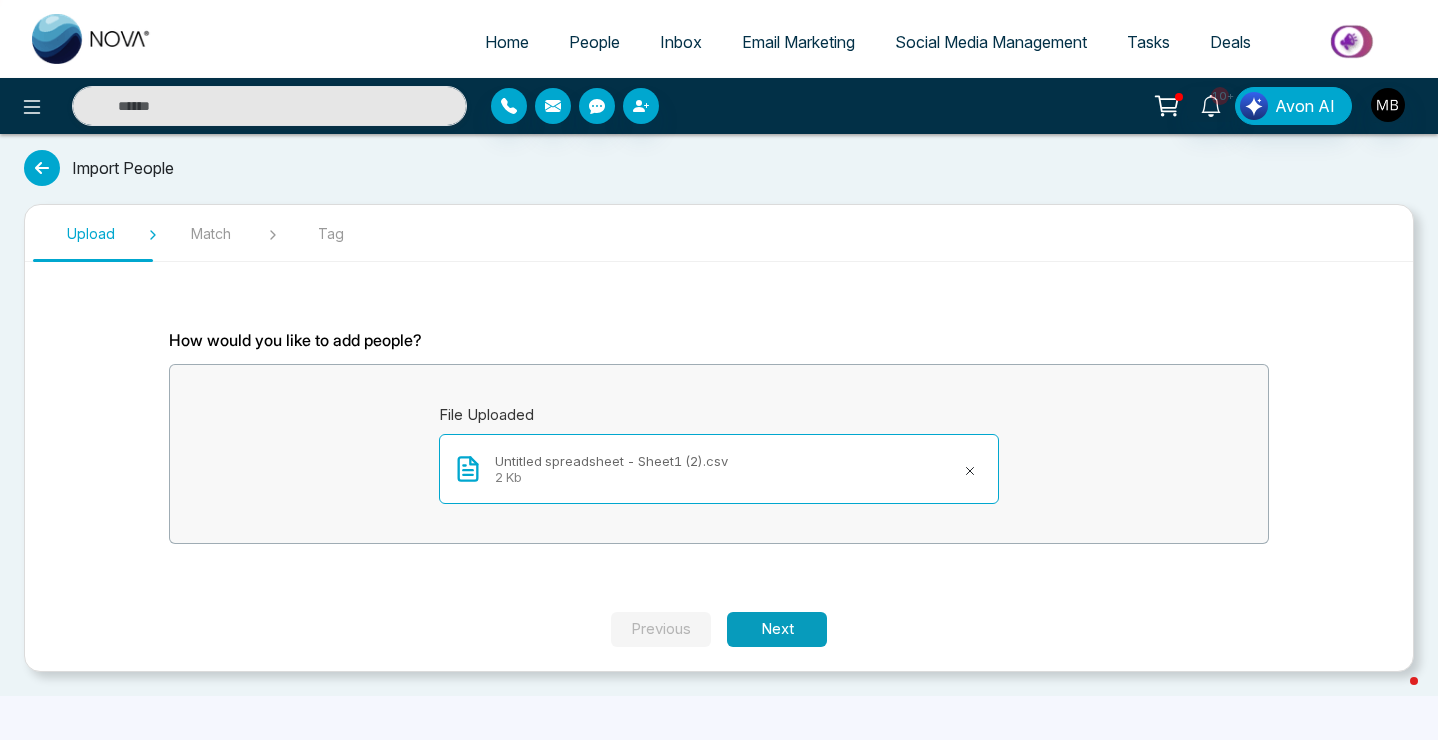click on "Next" at bounding box center (777, 629) 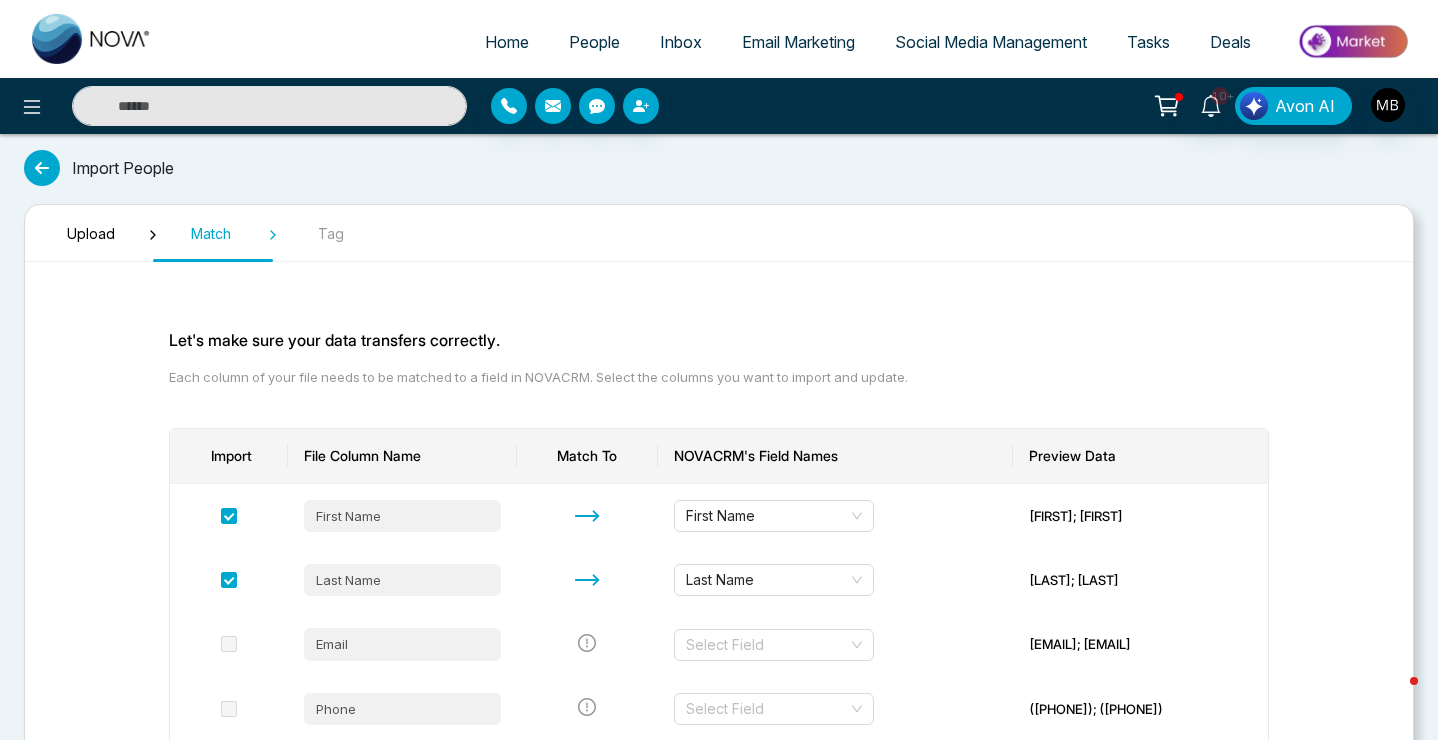 scroll, scrollTop: 223, scrollLeft: 0, axis: vertical 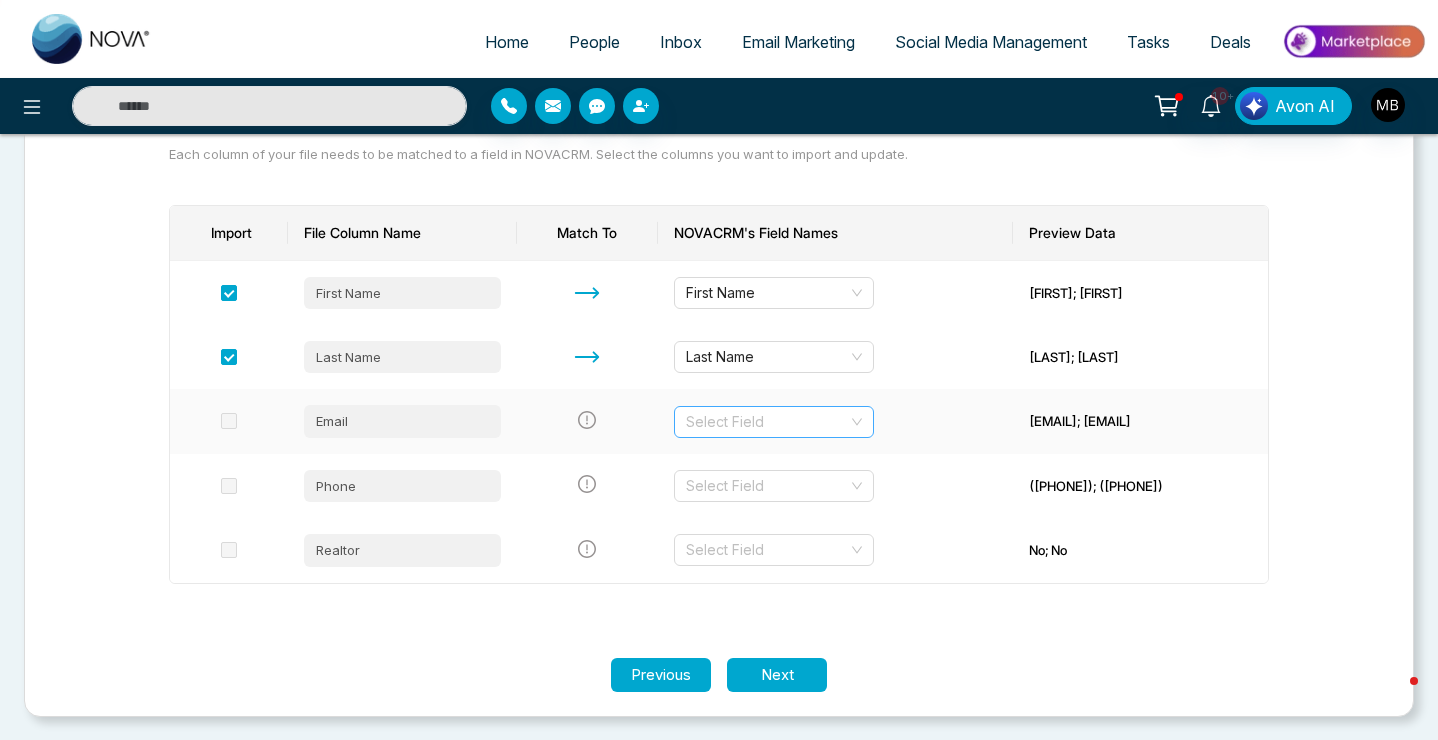 click at bounding box center [767, 422] 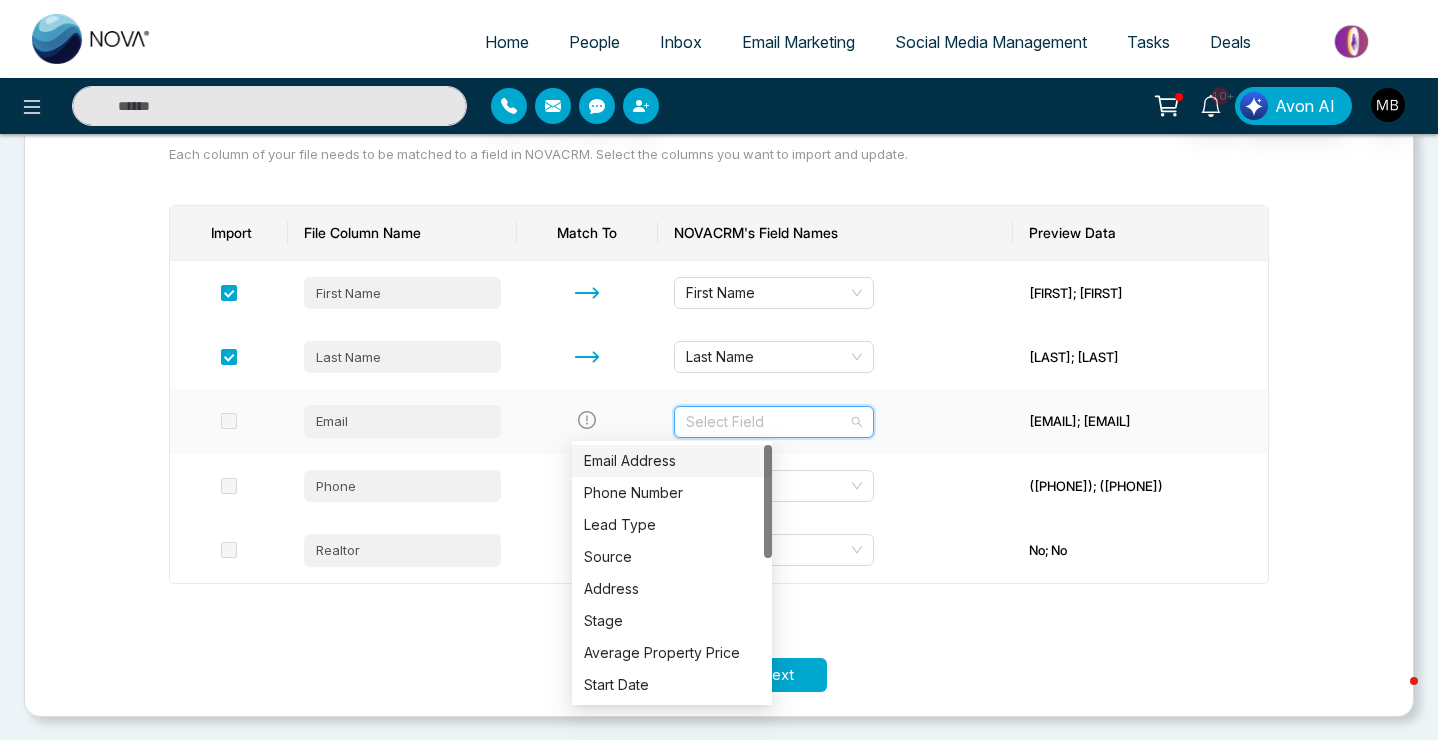 type on "*" 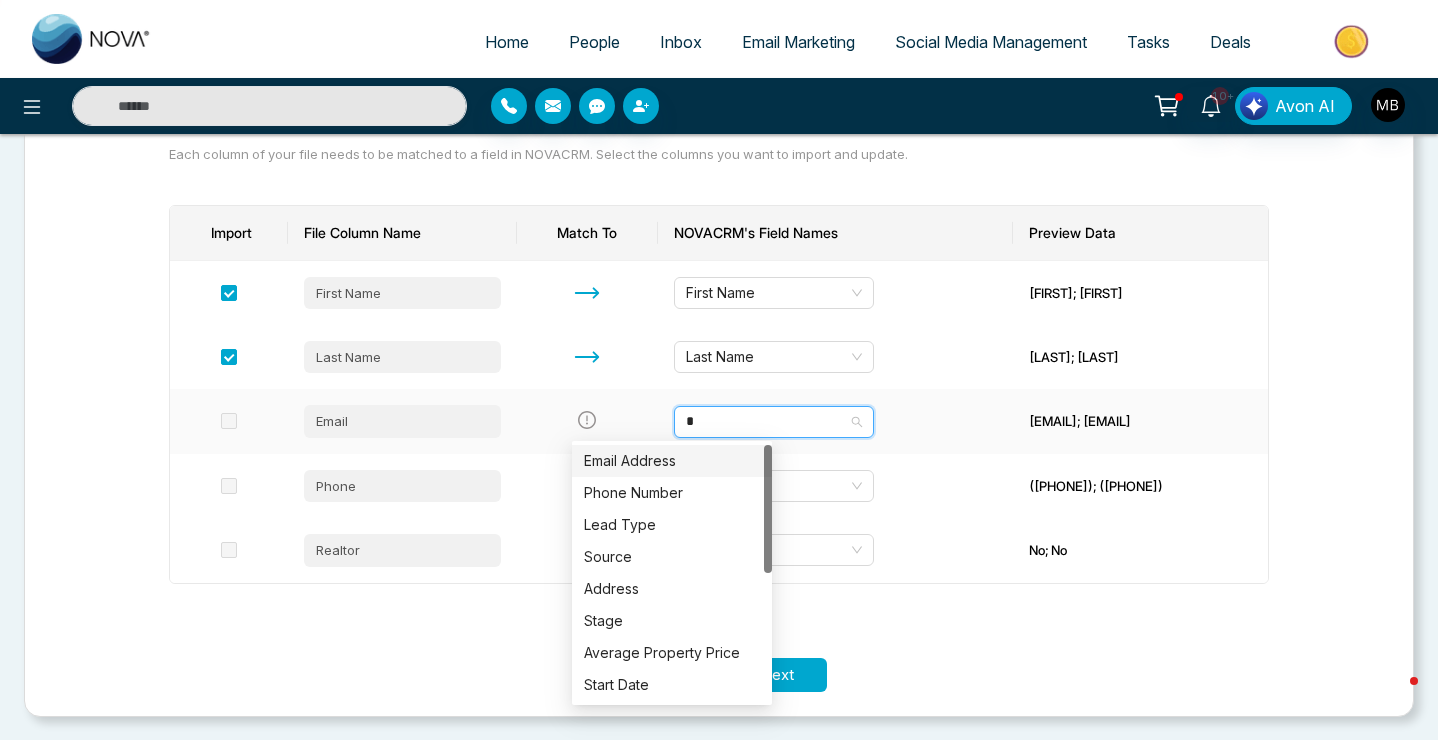 click on "Email Address" at bounding box center (672, 461) 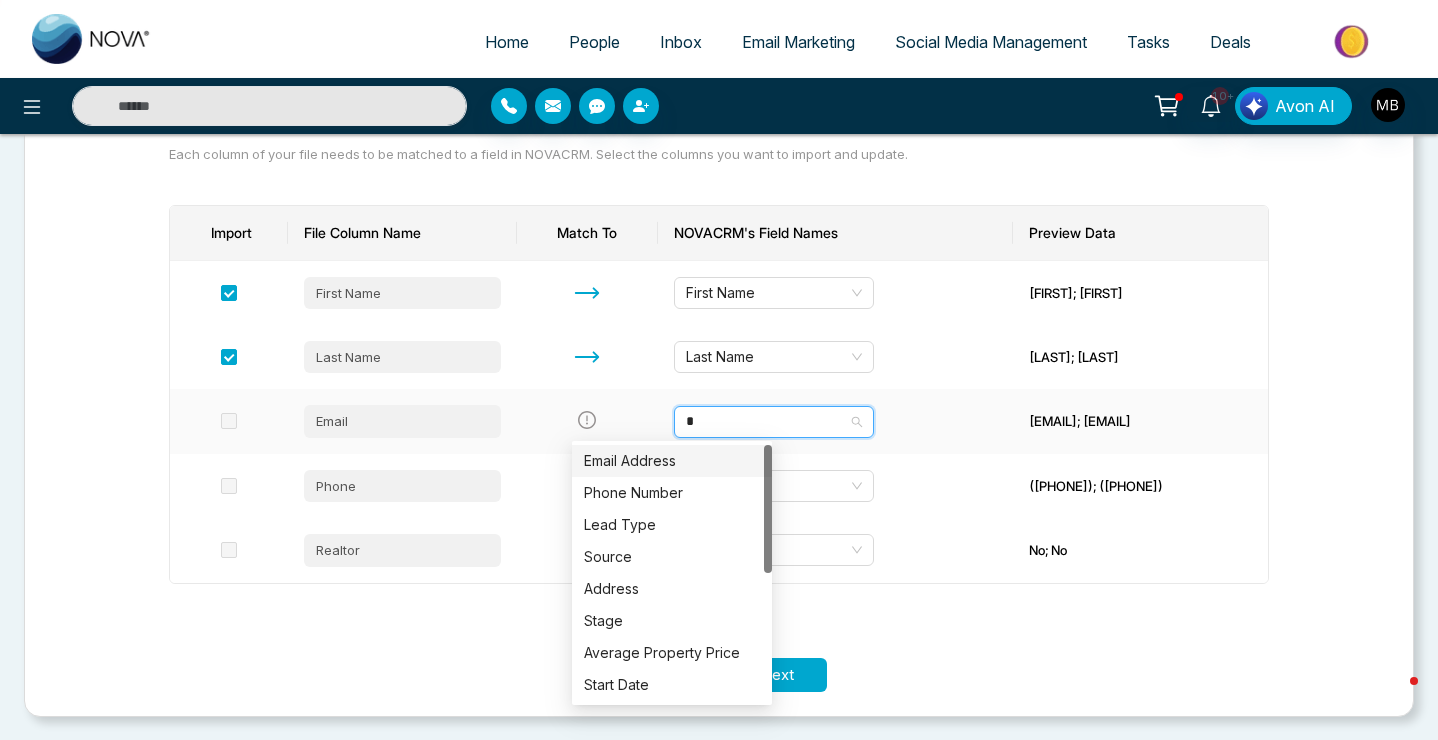 type 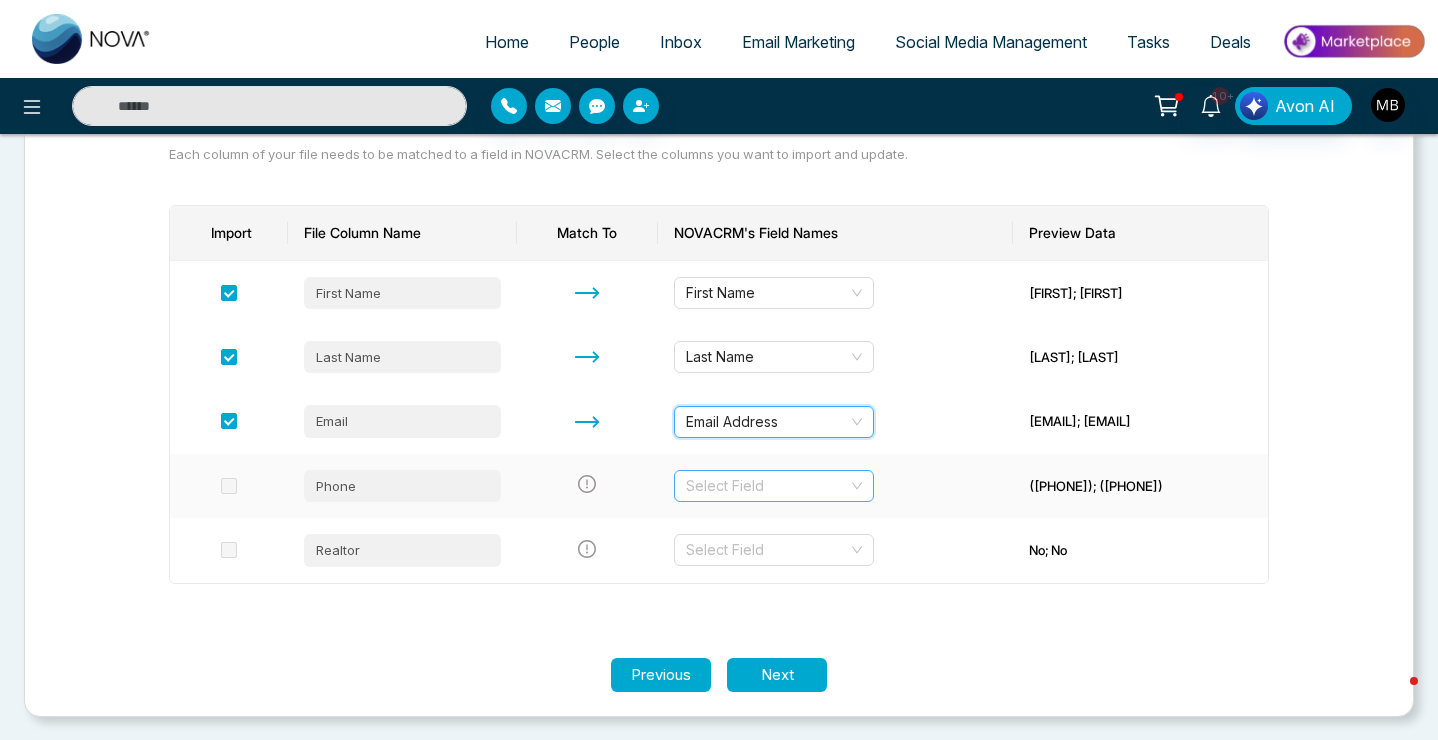 click at bounding box center (767, 486) 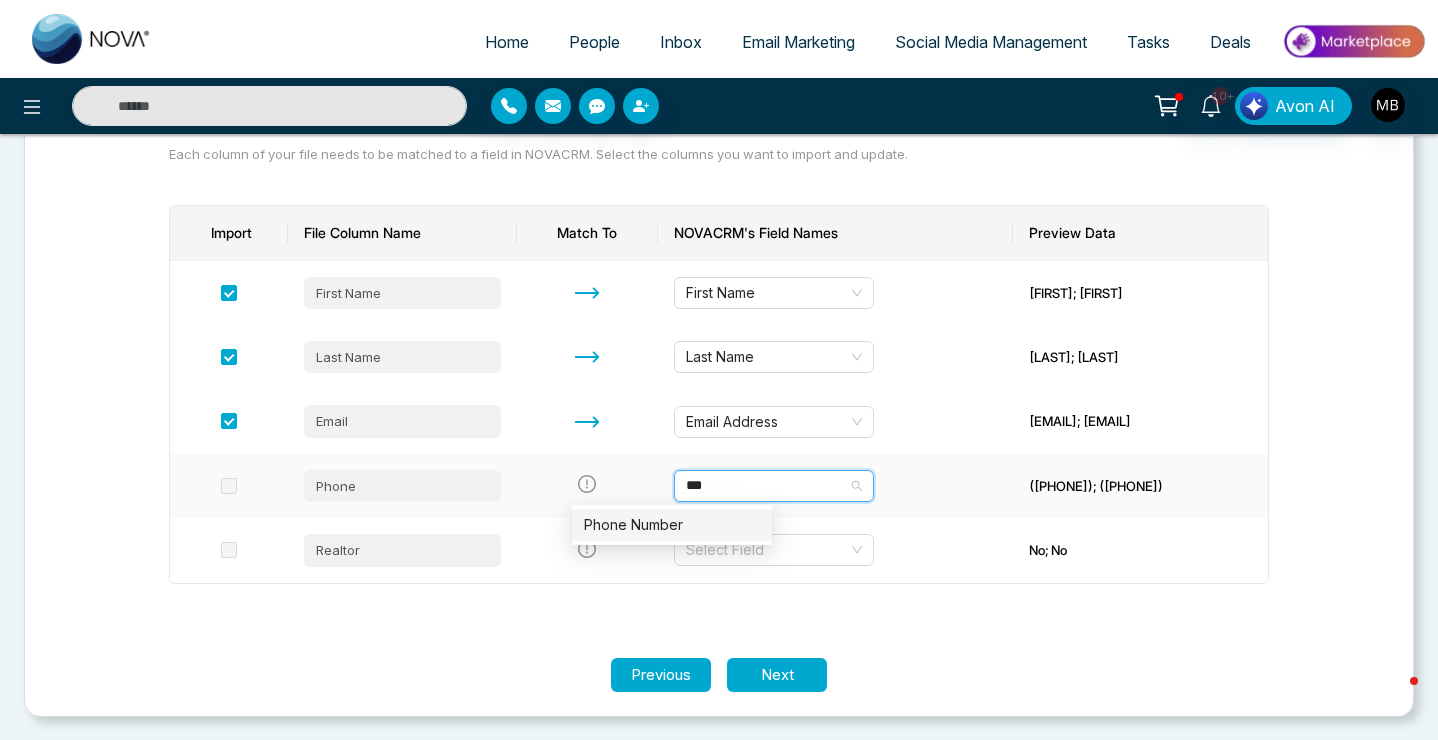 type on "****" 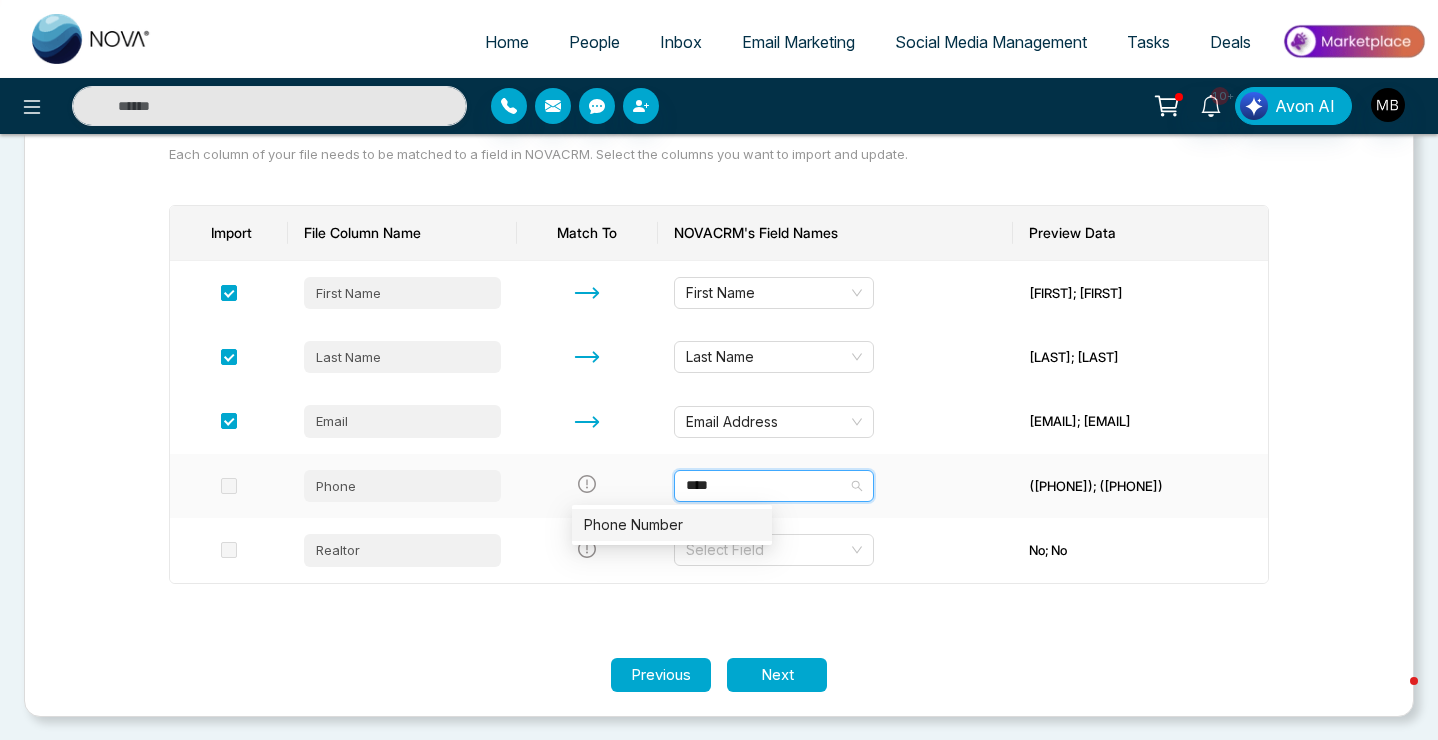 type 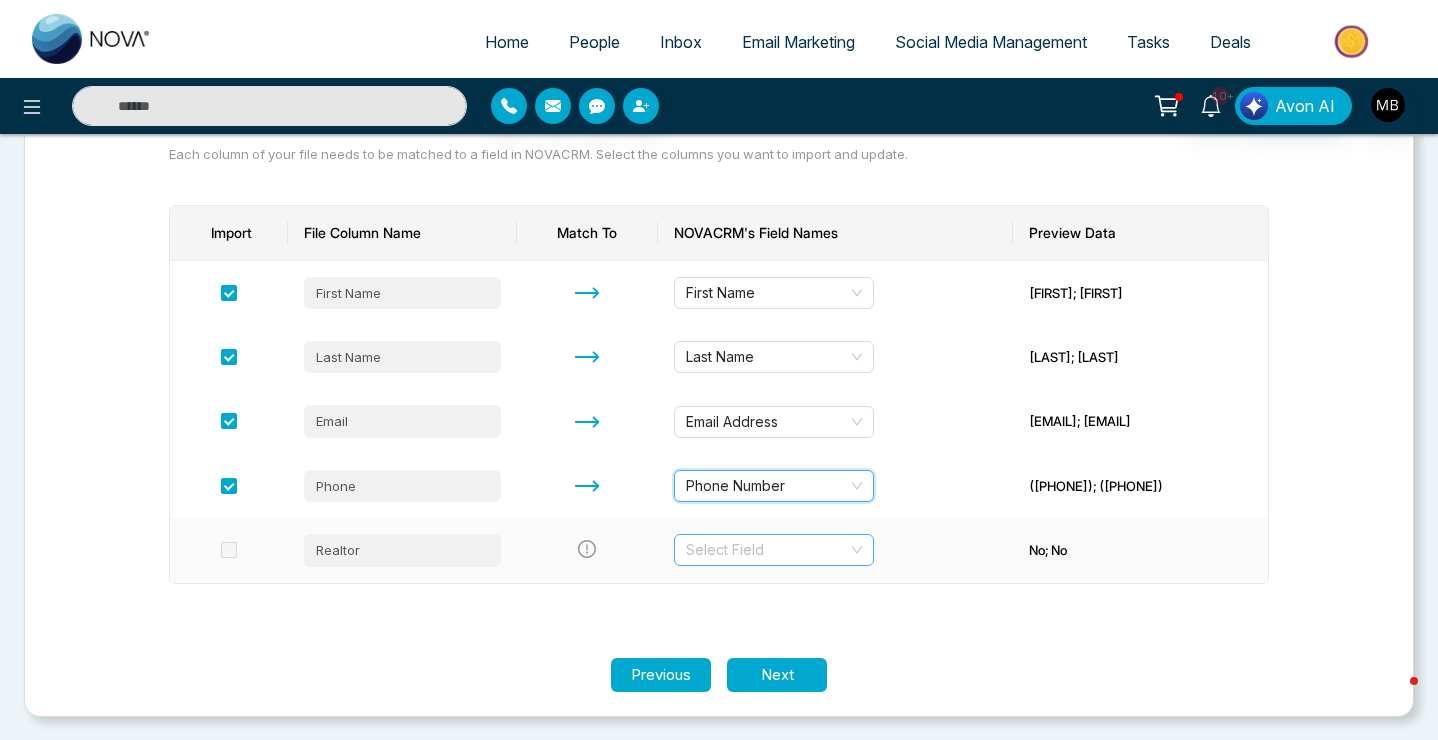 click at bounding box center (767, 550) 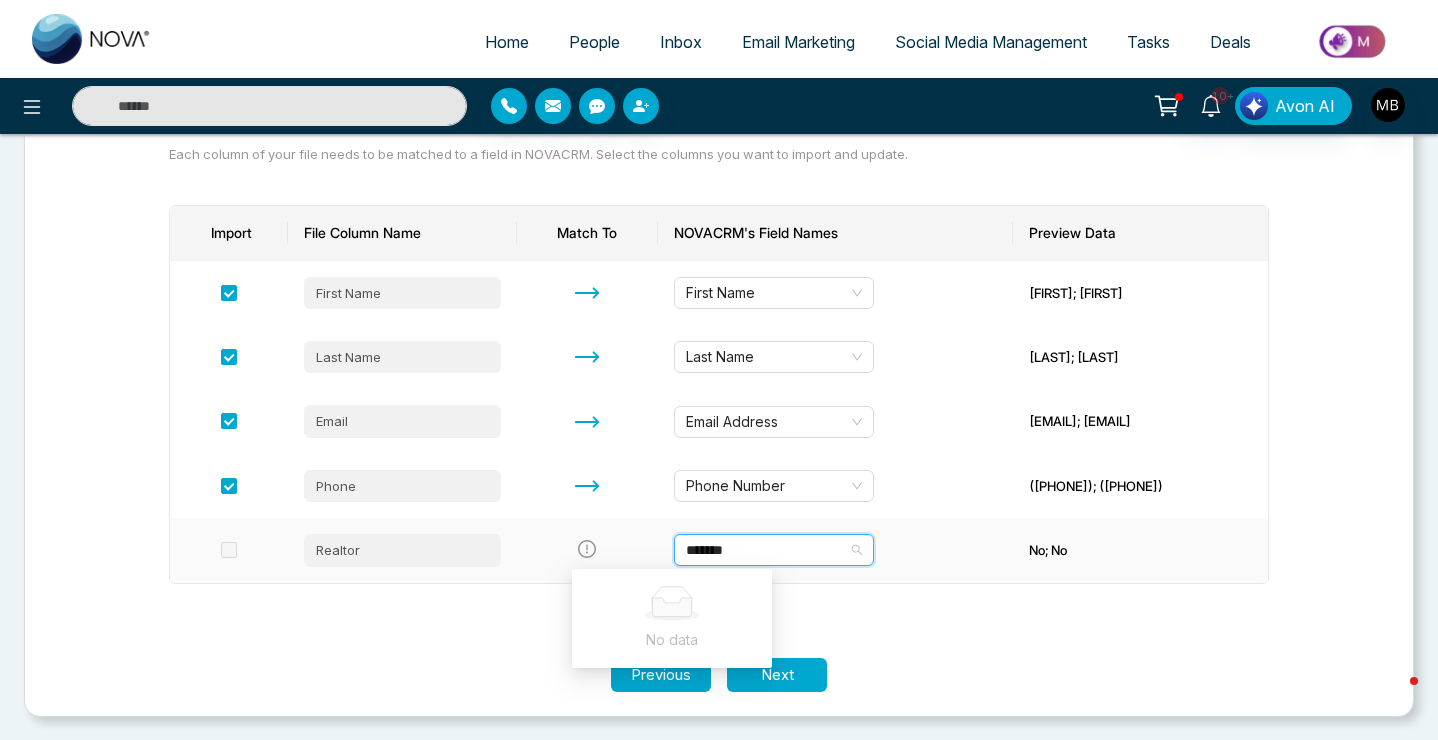 click on "*******" at bounding box center [767, 550] 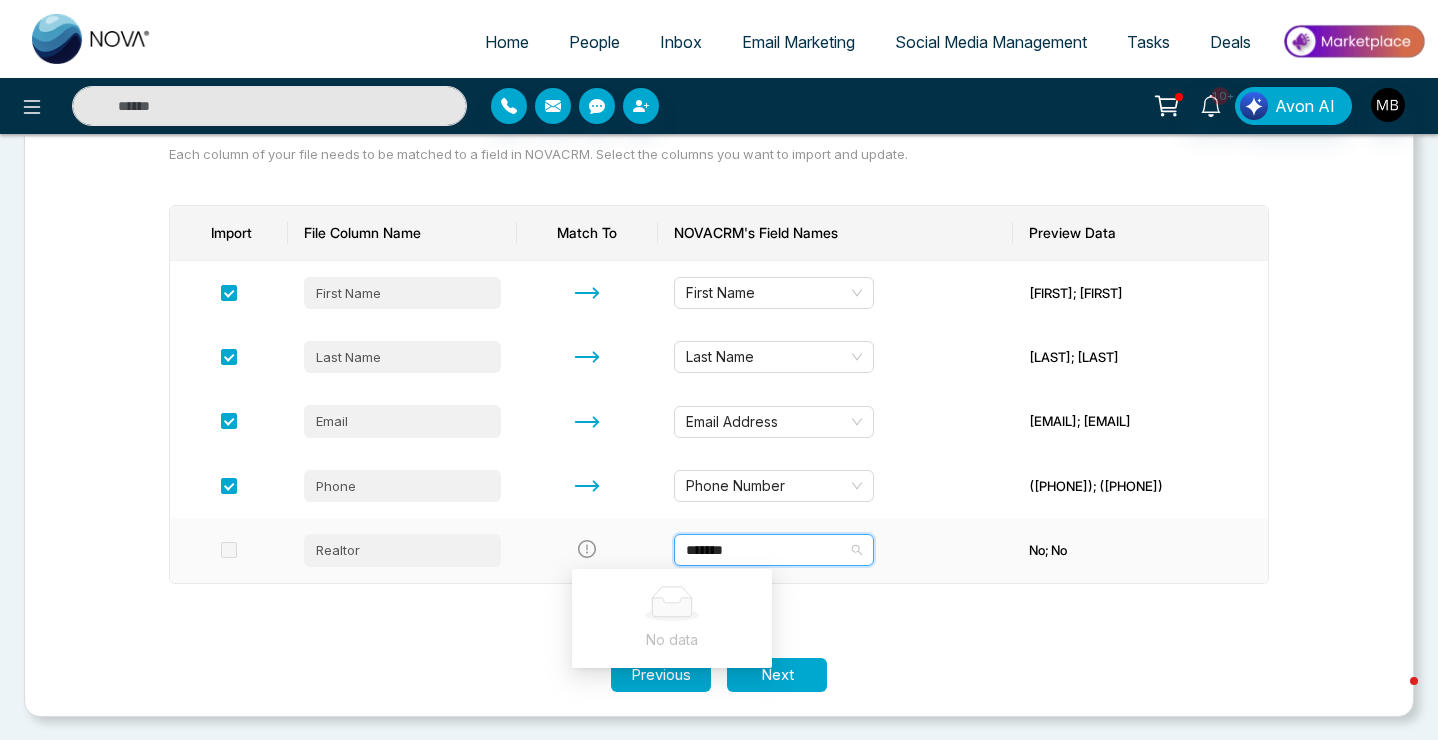 click on "*******" at bounding box center (767, 550) 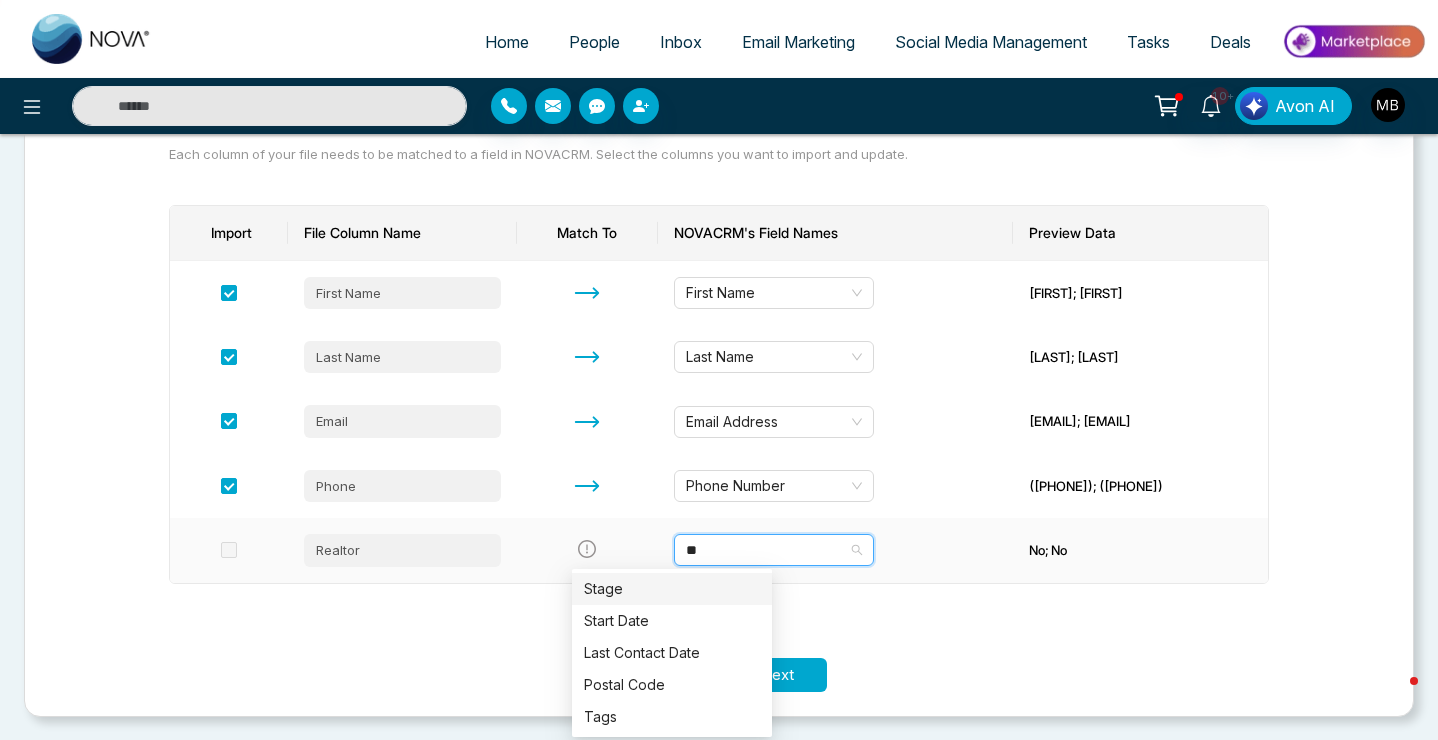 type on "***" 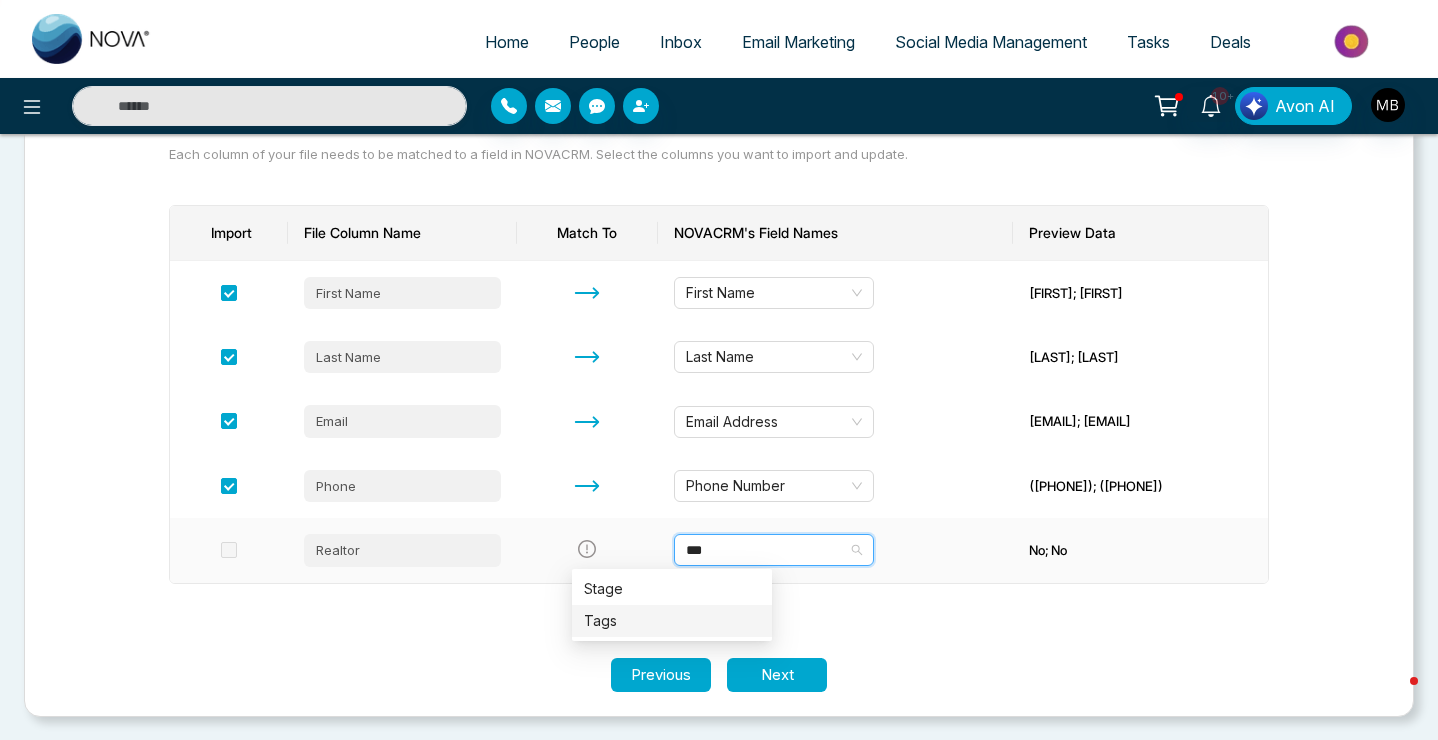 click on "Tags" at bounding box center (672, 621) 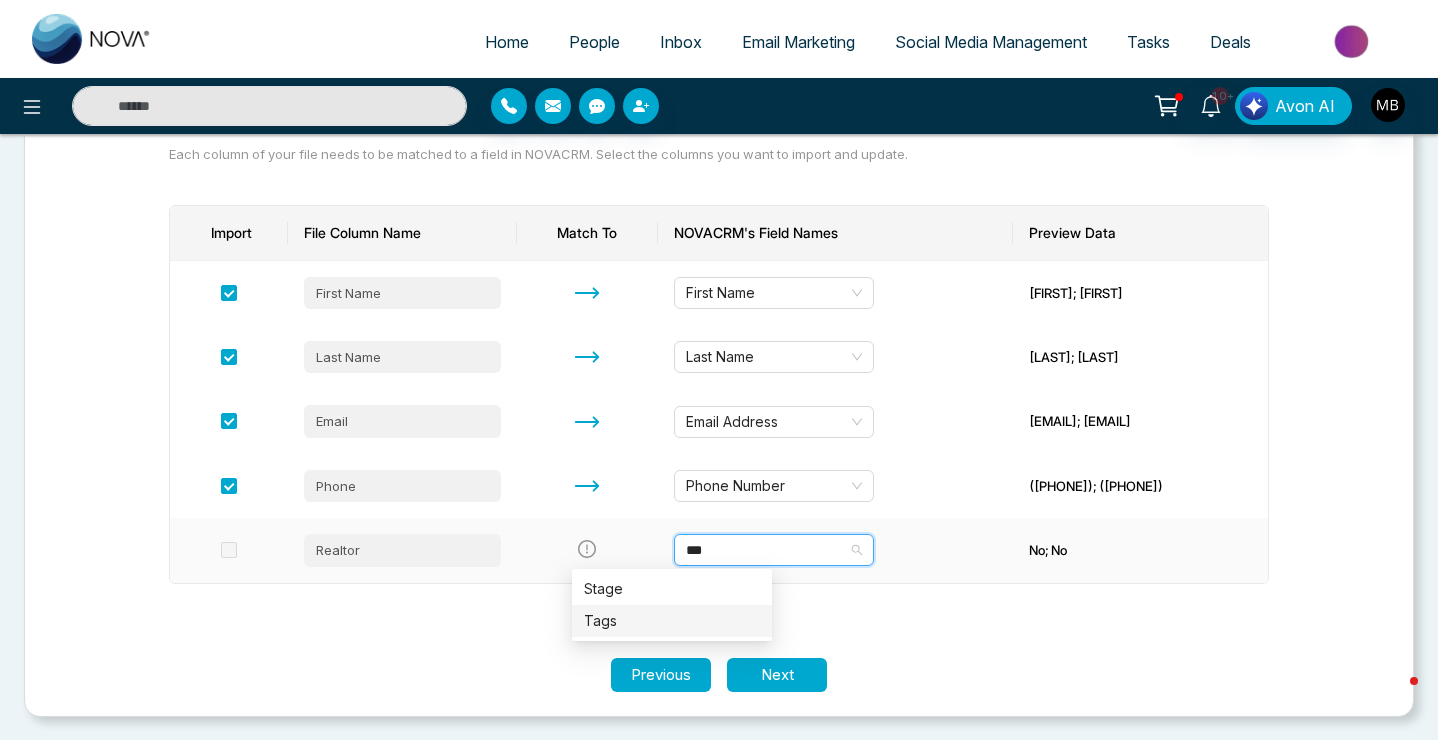type 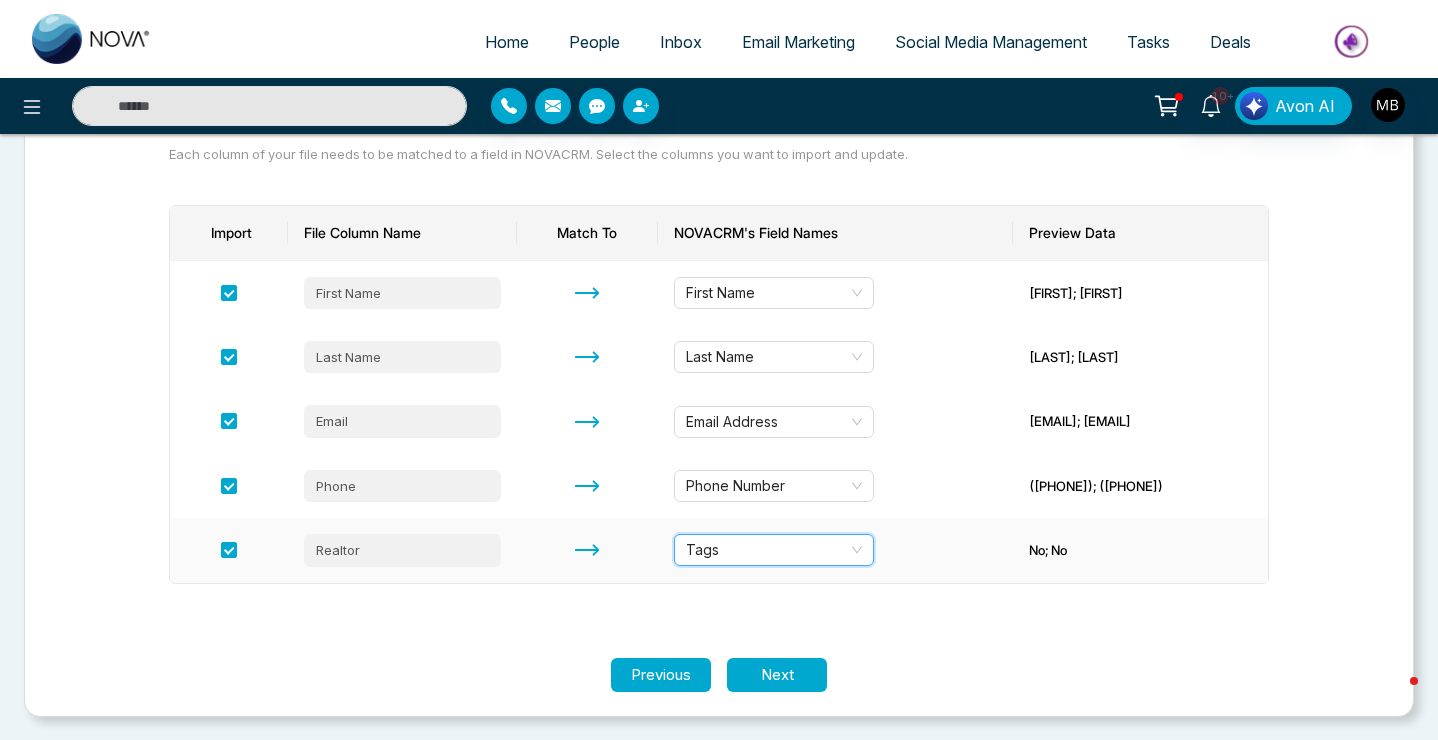 click on "No; No" at bounding box center (1140, 550) 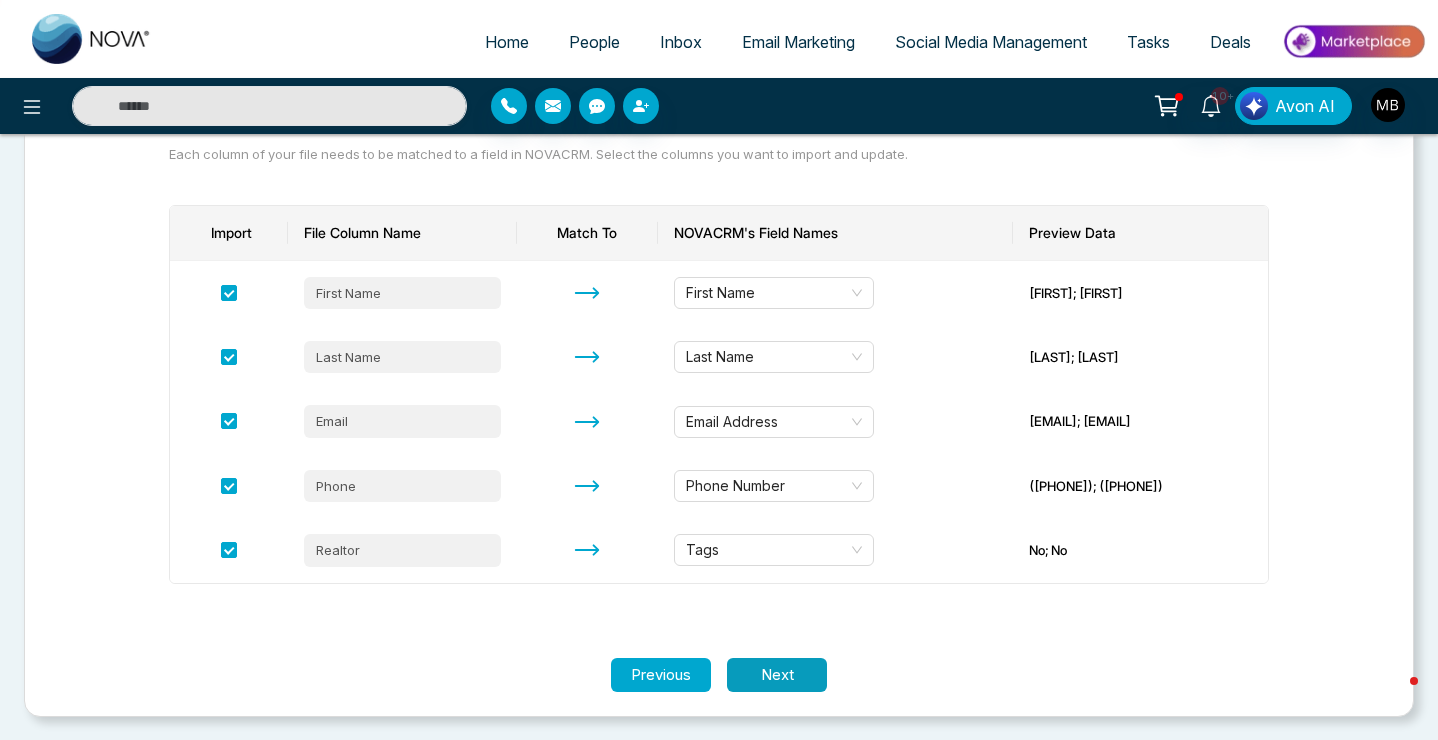 click on "Next" at bounding box center (777, 675) 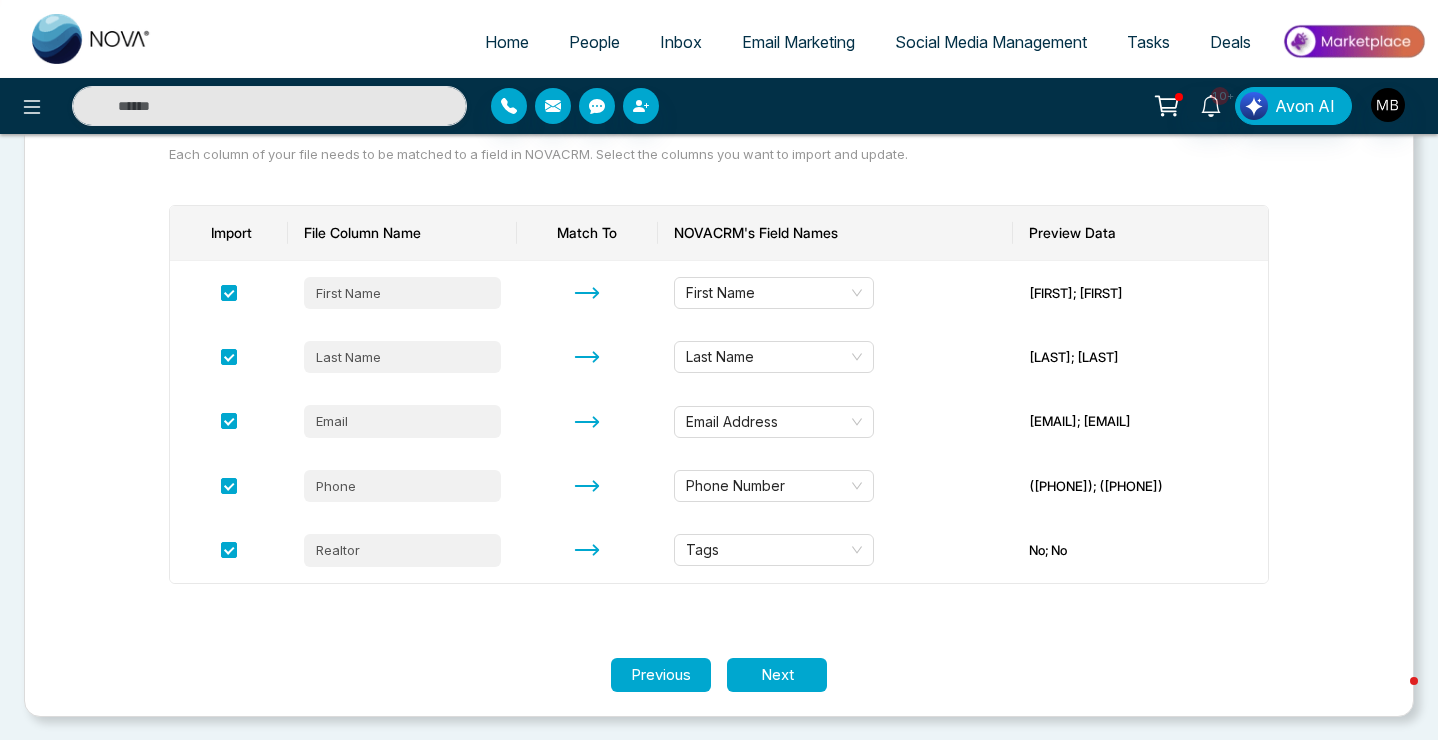 scroll, scrollTop: 0, scrollLeft: 0, axis: both 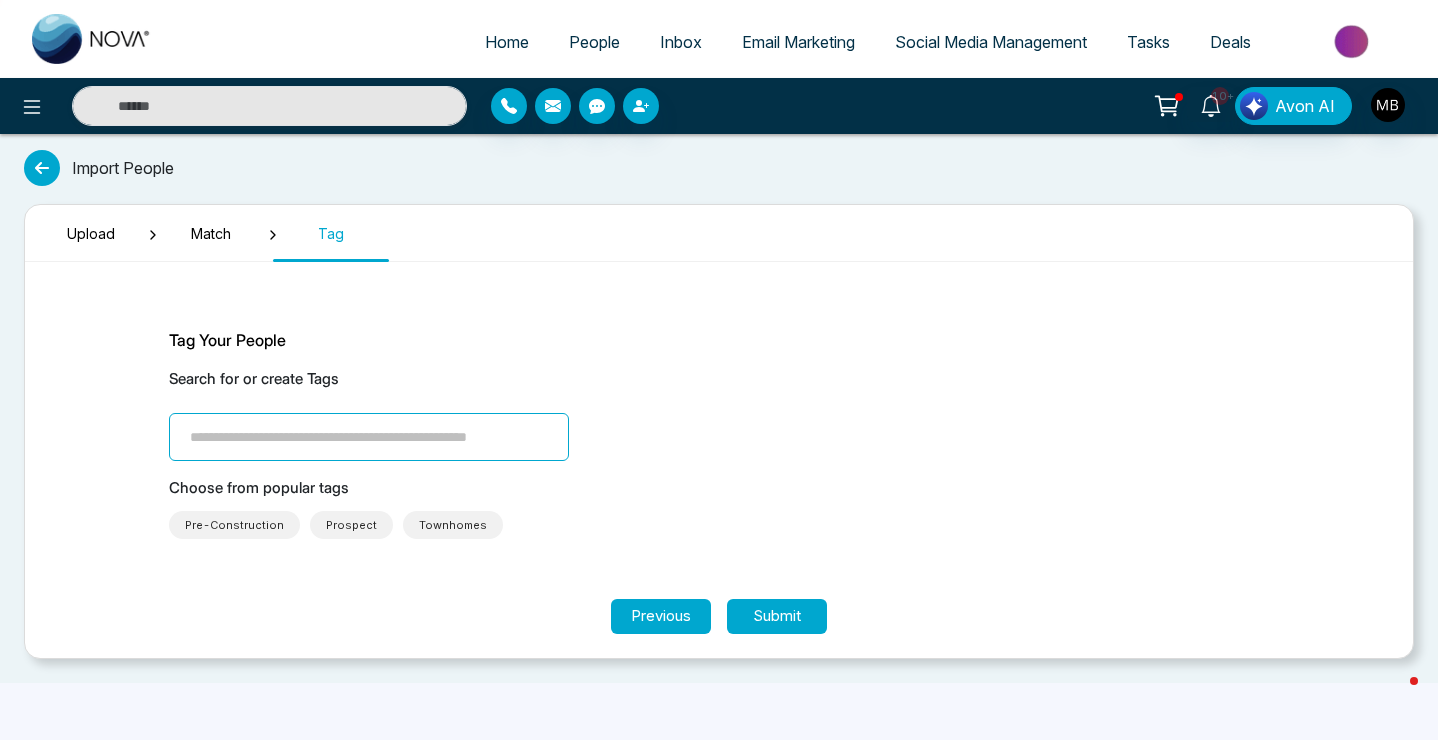 click at bounding box center (369, 437) 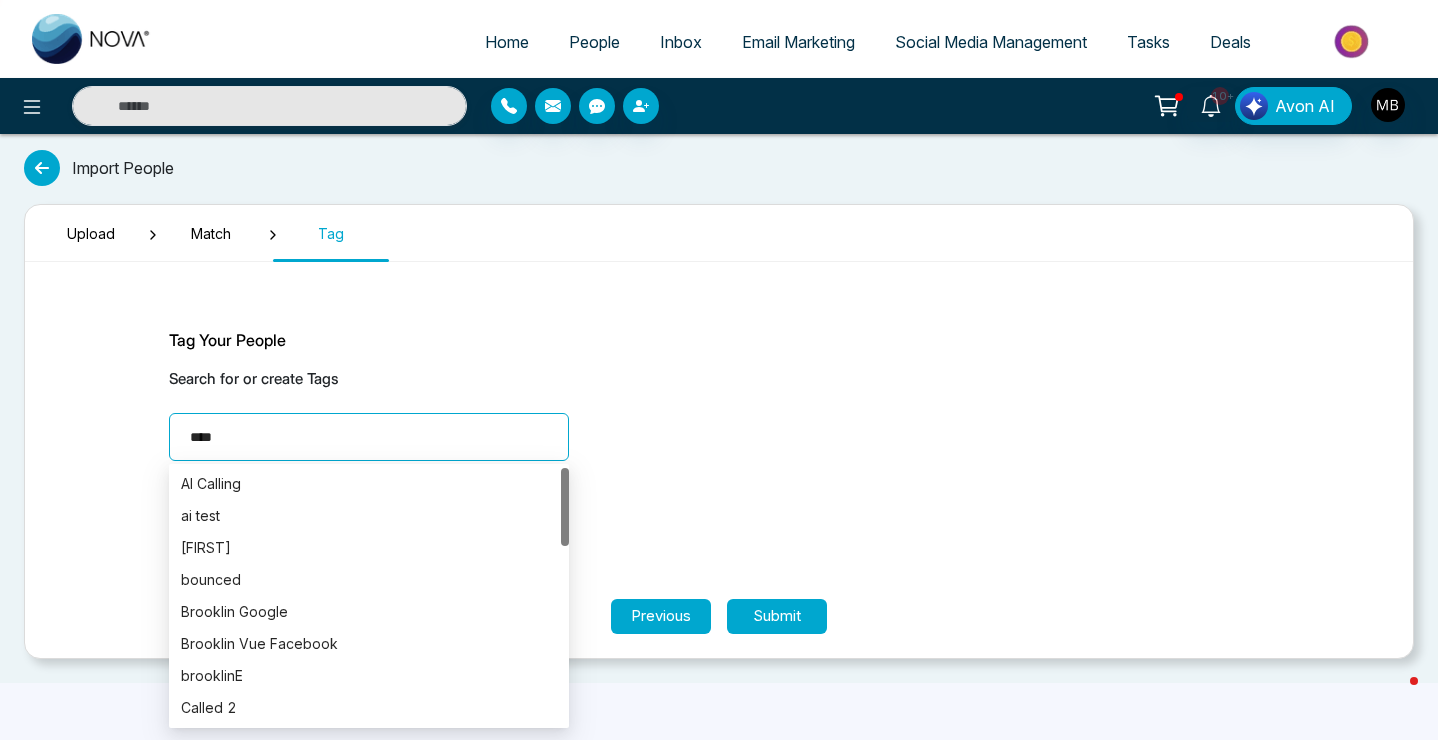 type on "****" 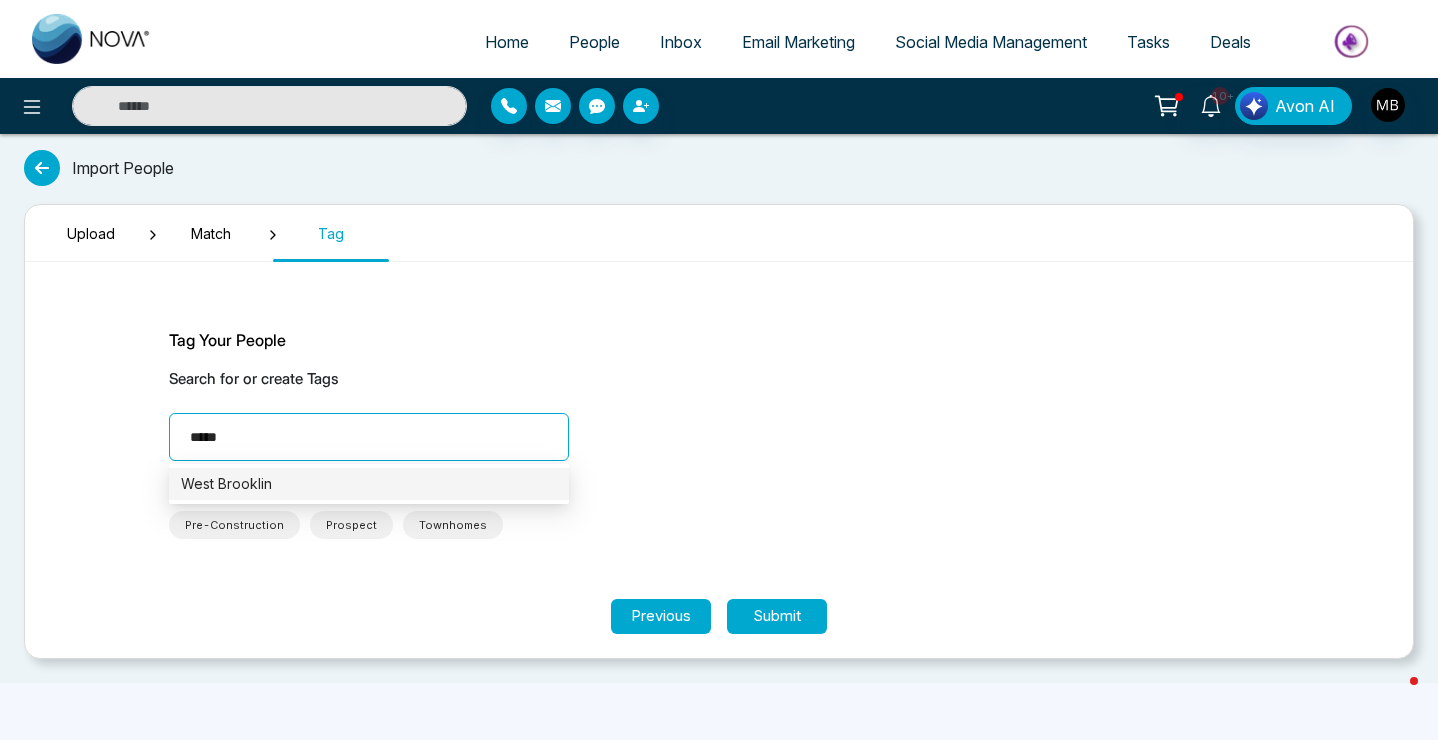 click on "West Brooklin" at bounding box center [369, 484] 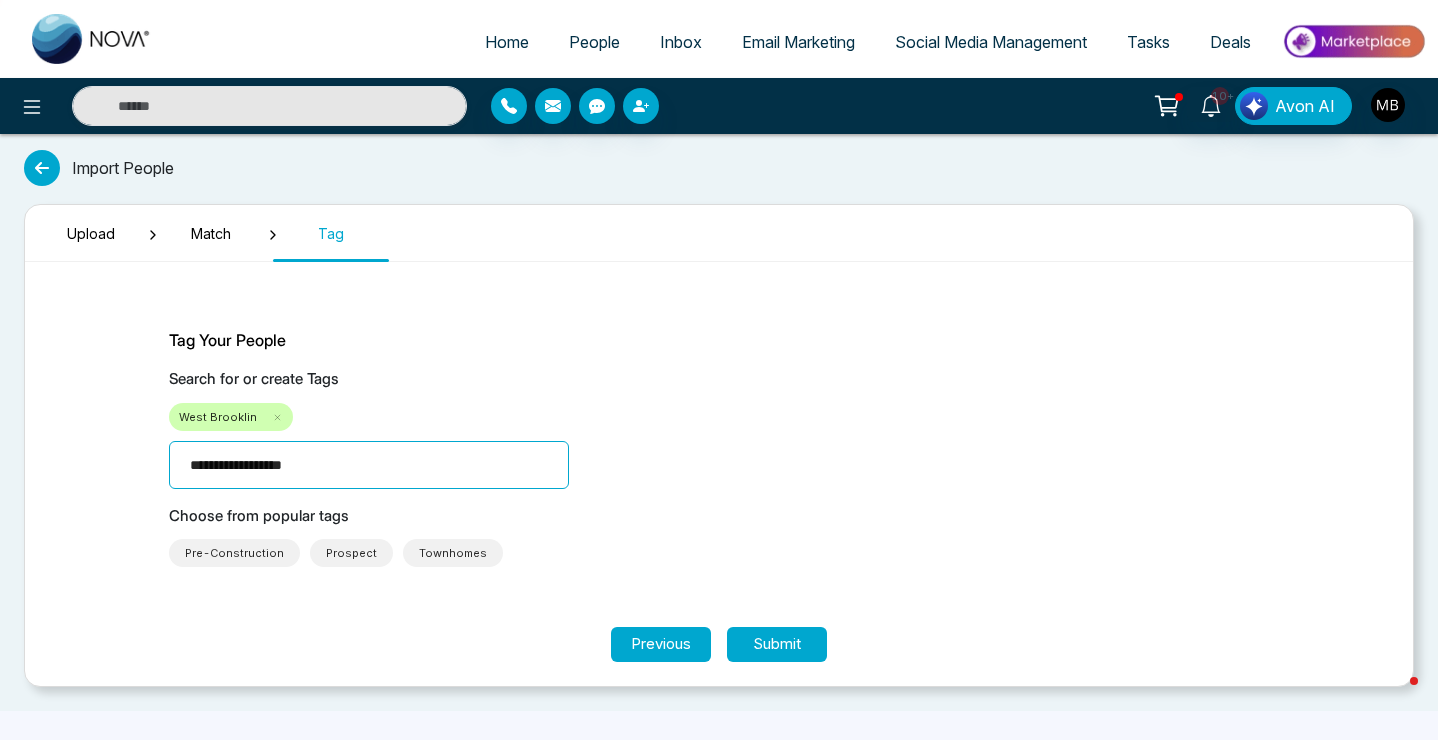 click on "**********" at bounding box center (719, 447) 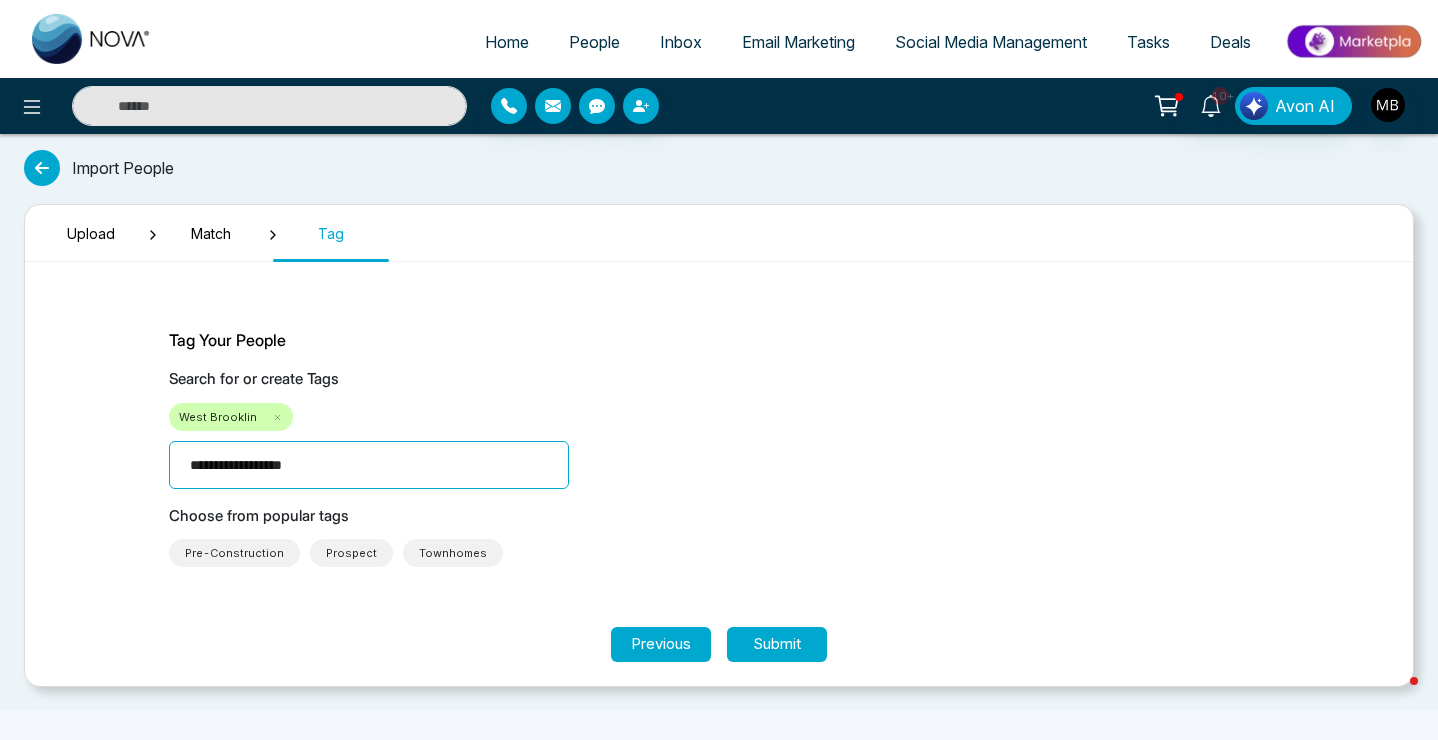 click on "**********" at bounding box center [369, 465] 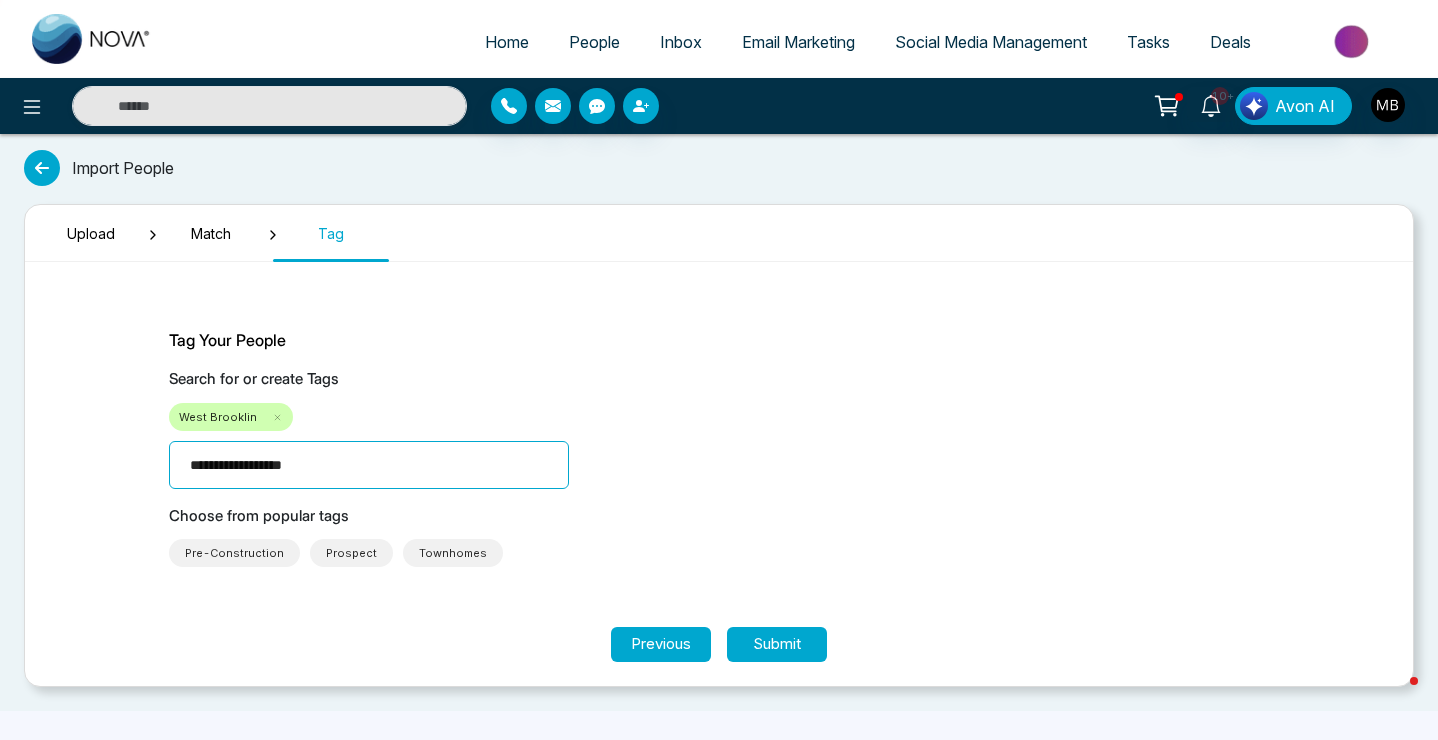 type on "**********" 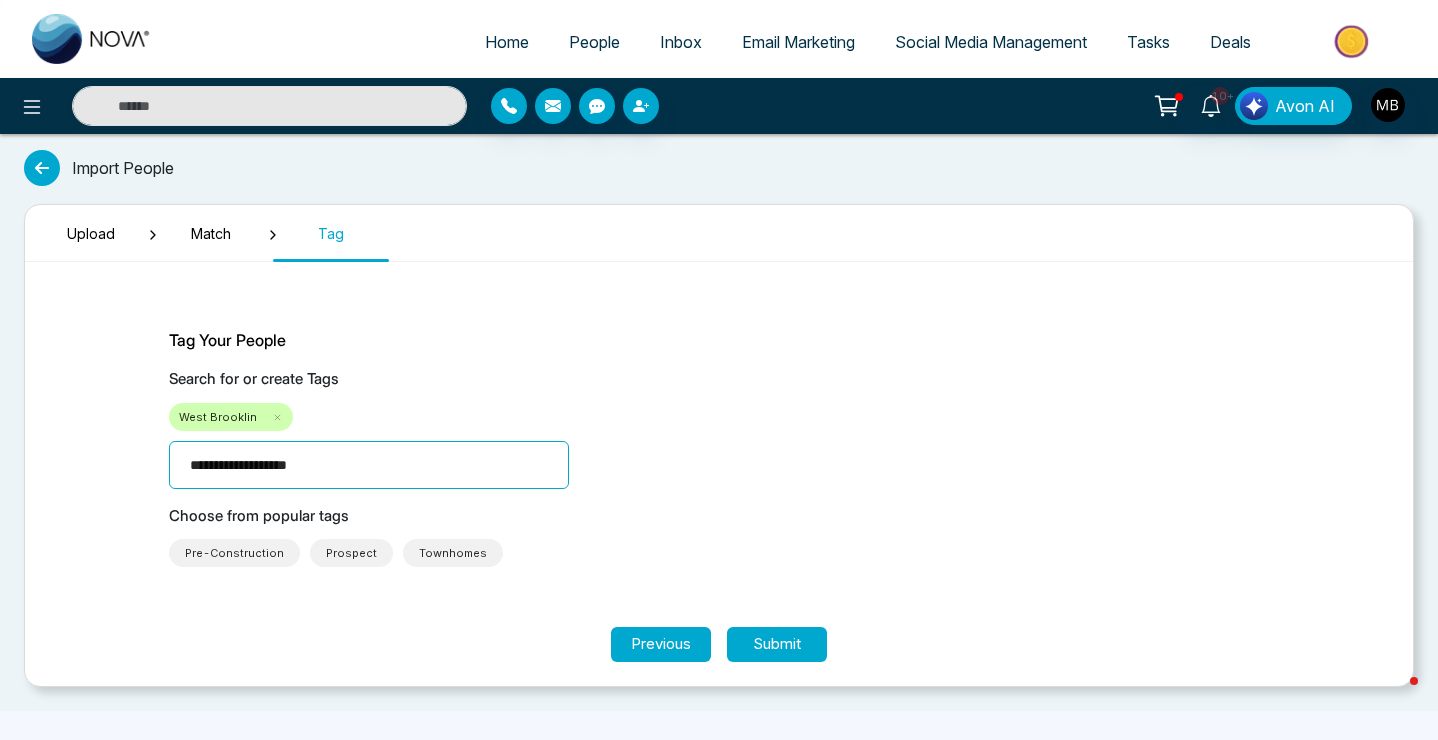 type 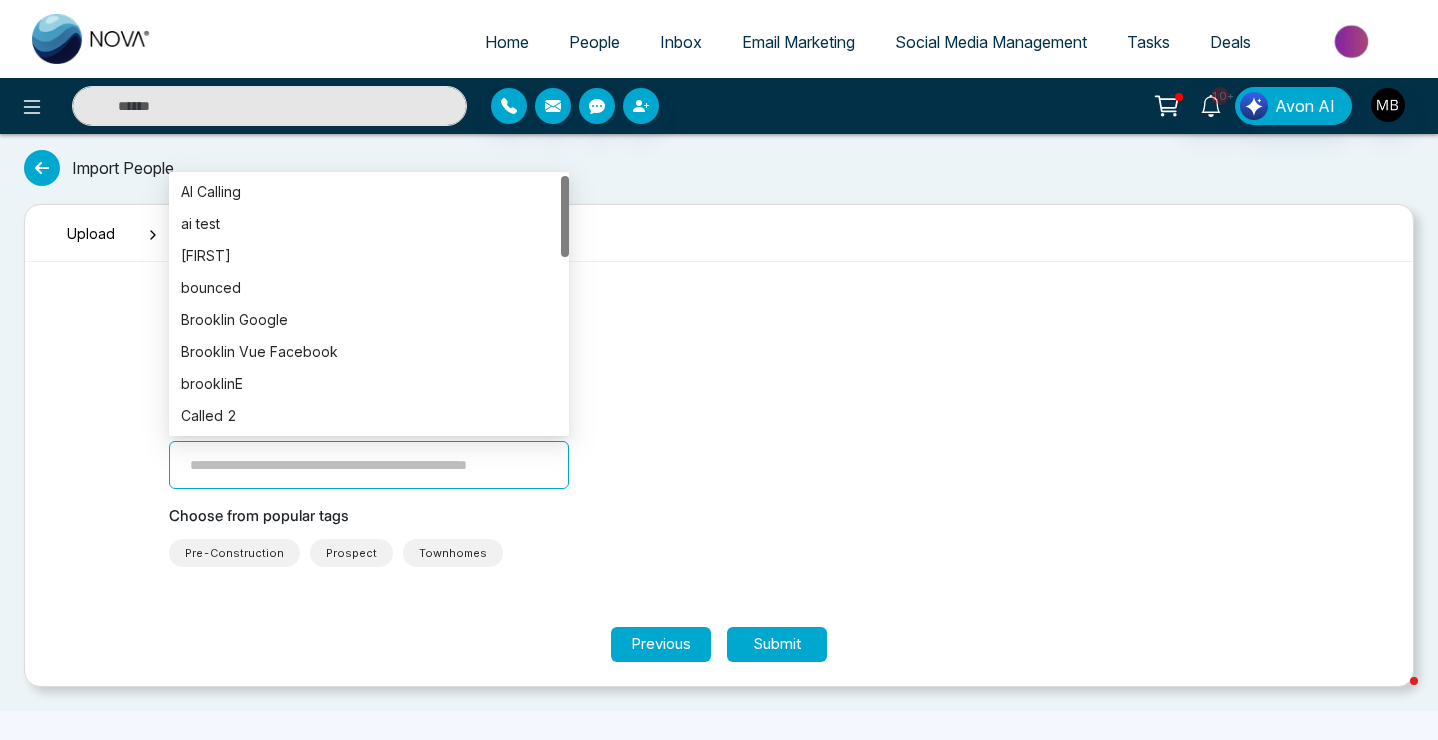 click on "Search for or create Tags West Brooklin Email Registration" at bounding box center [719, 428] 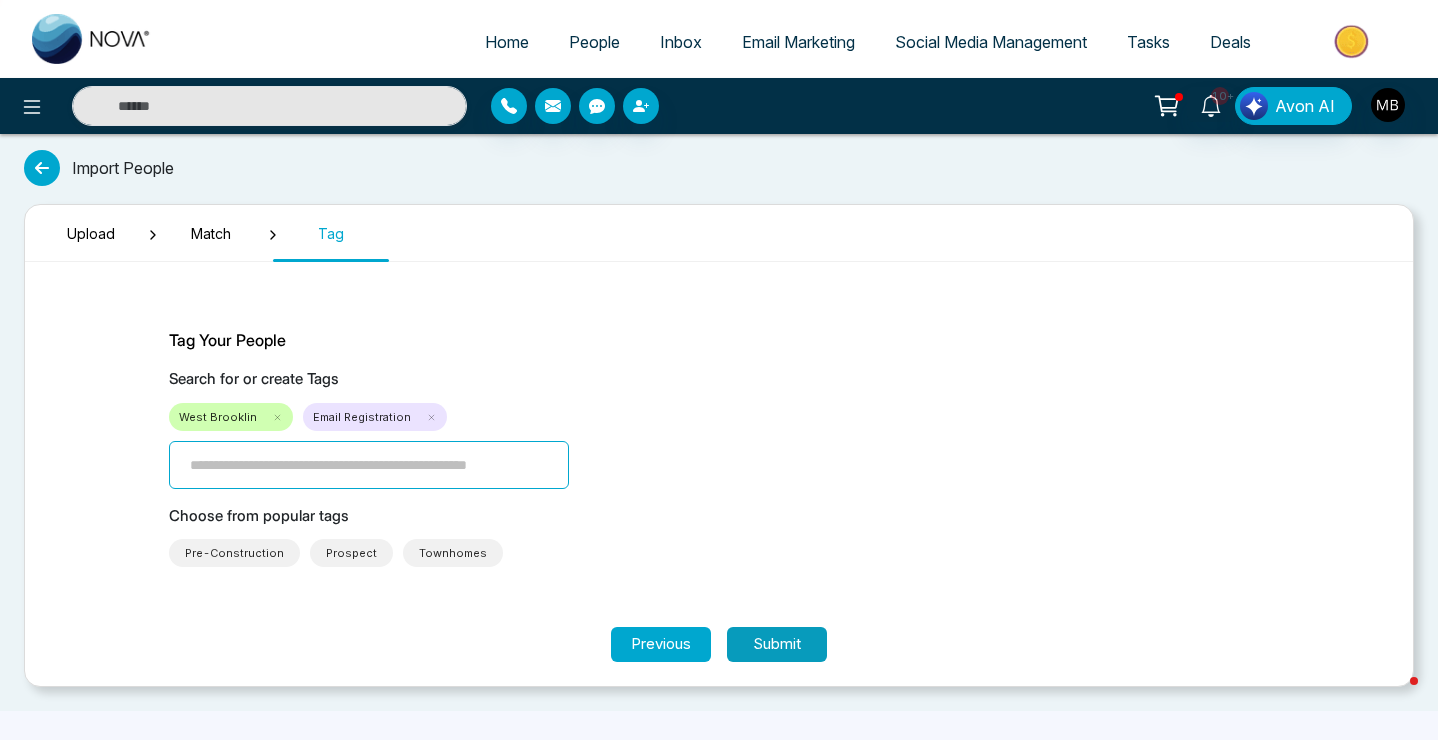 click on "Submit" at bounding box center (777, 644) 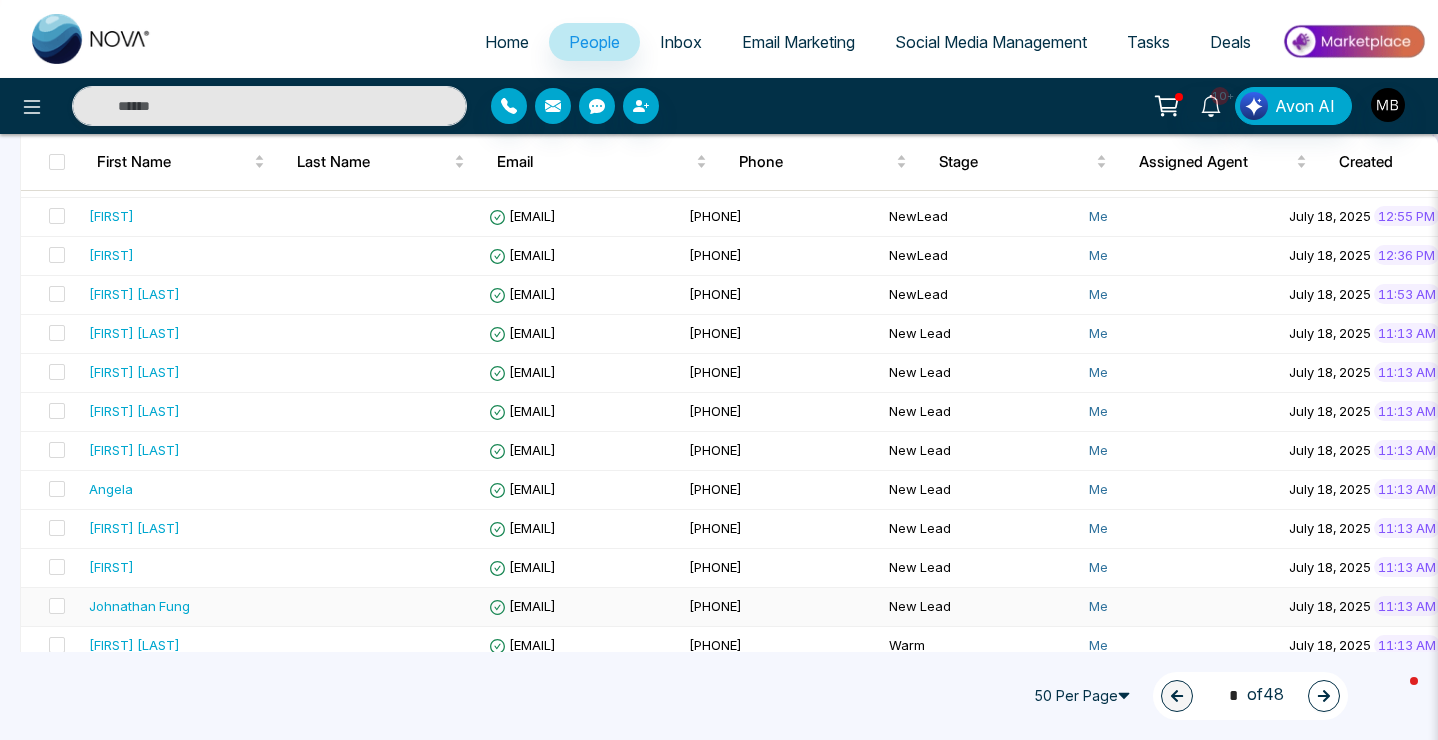 scroll, scrollTop: 1702, scrollLeft: 0, axis: vertical 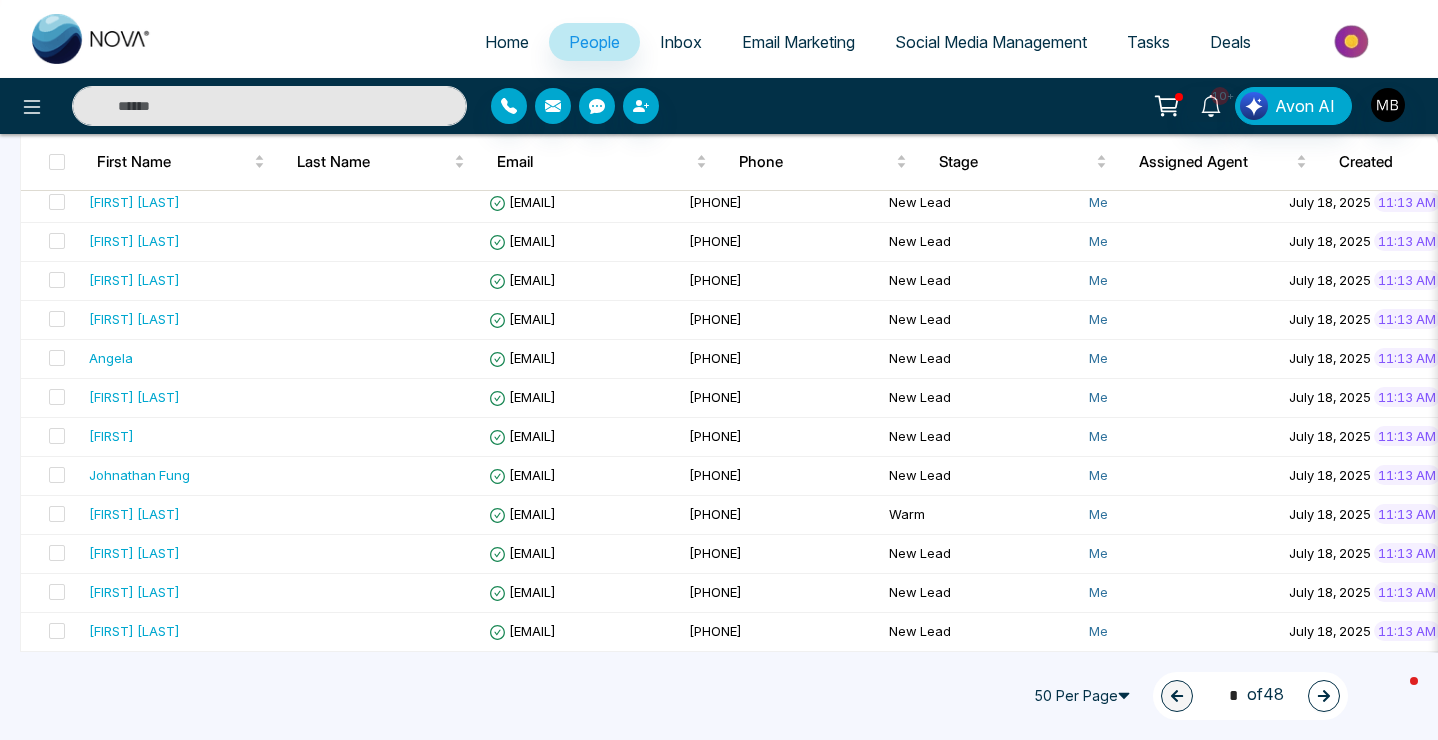 click at bounding box center (269, 106) 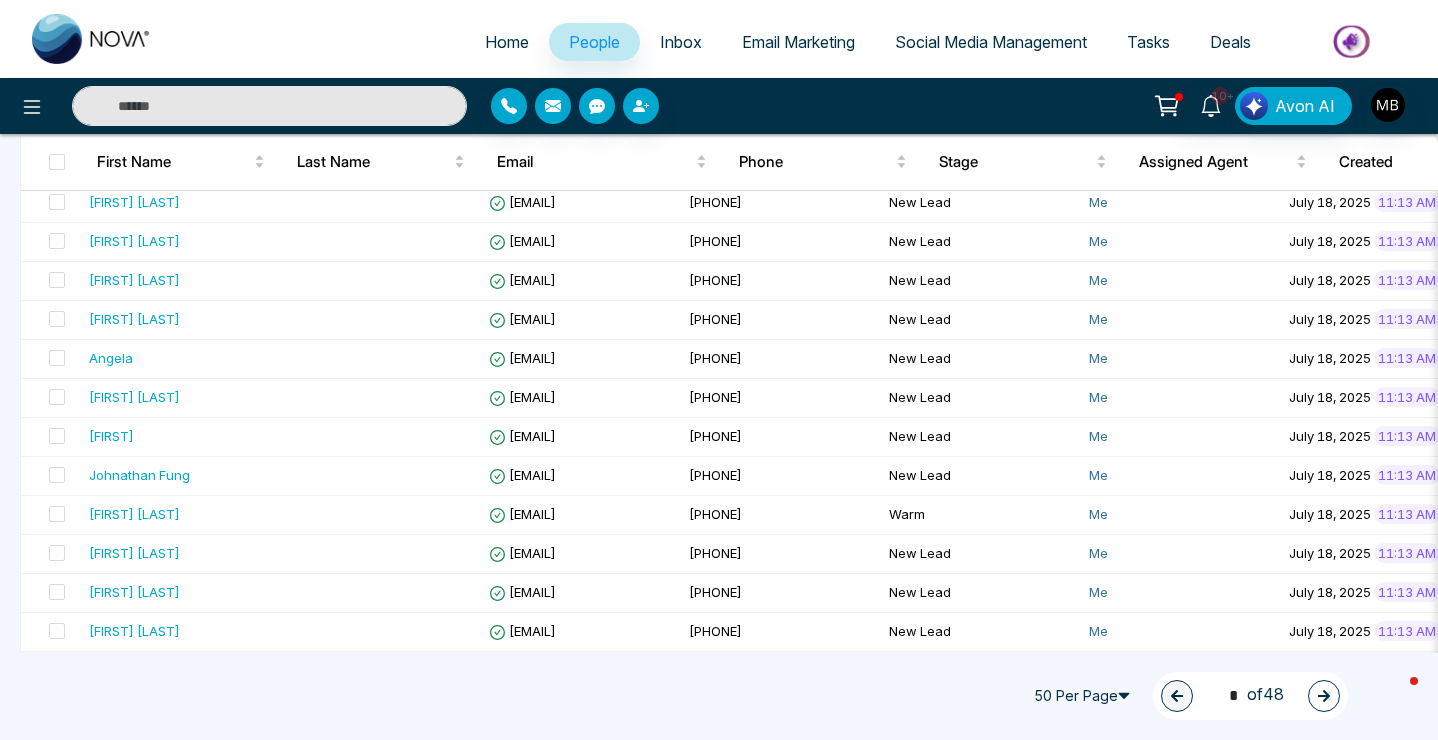 paste on "**********" 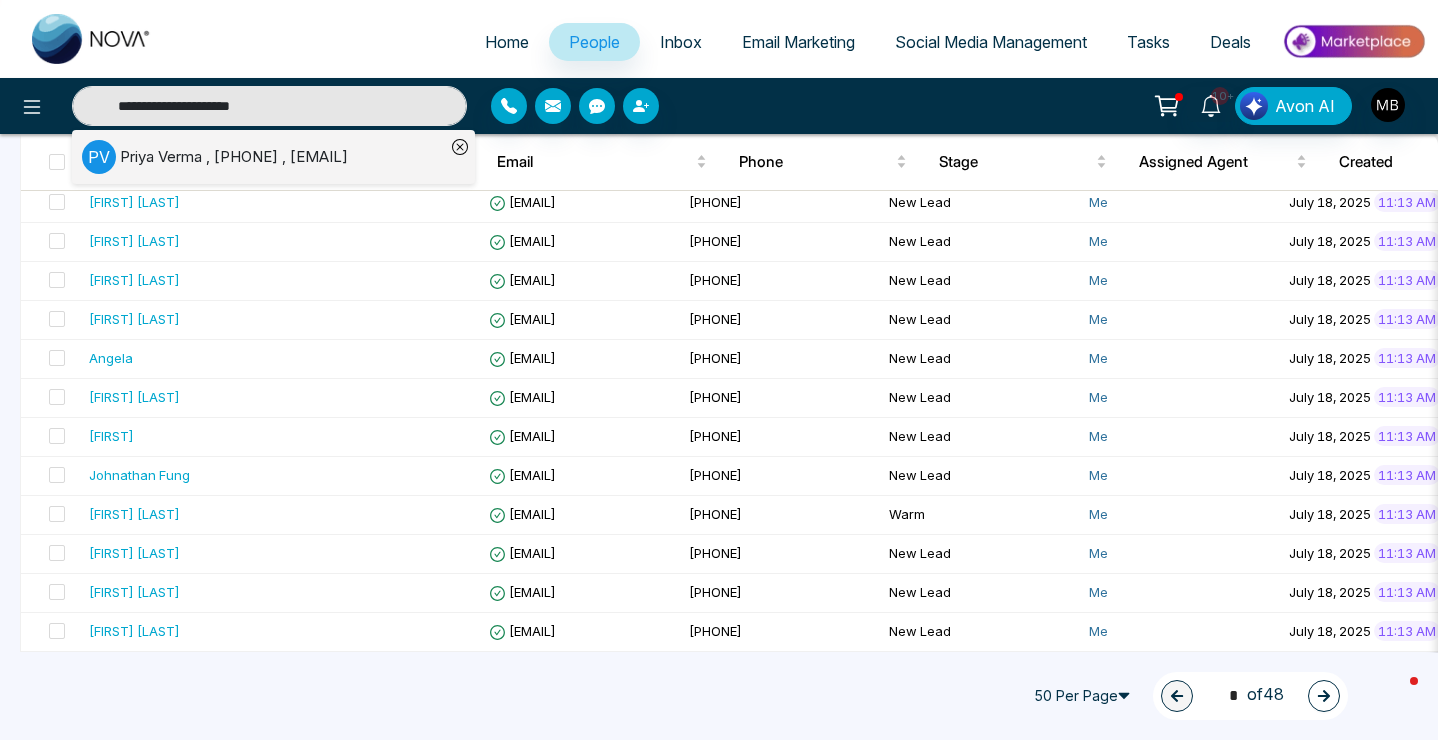 type on "**********" 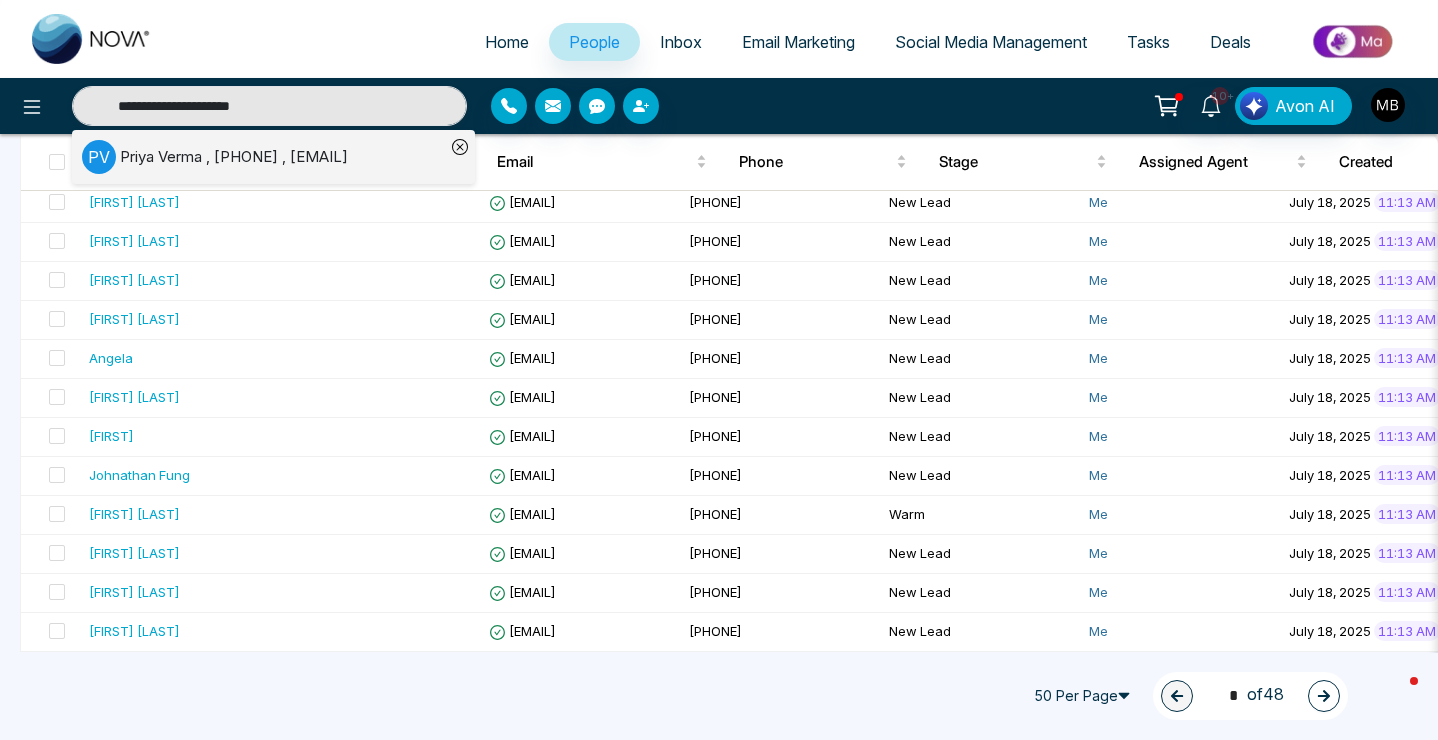 click on "[FIRST] [LAST] , [PHONE] , [EMAIL]" at bounding box center [234, 157] 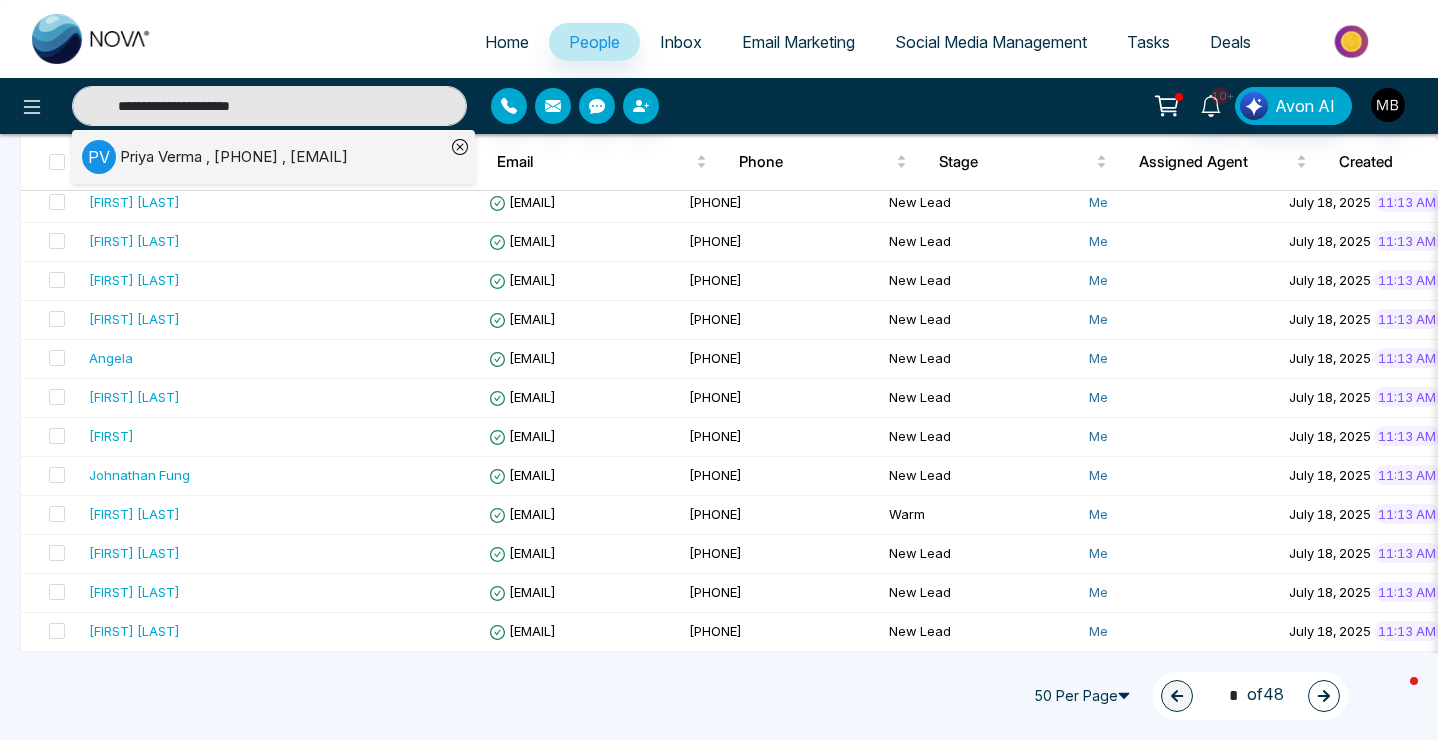 type 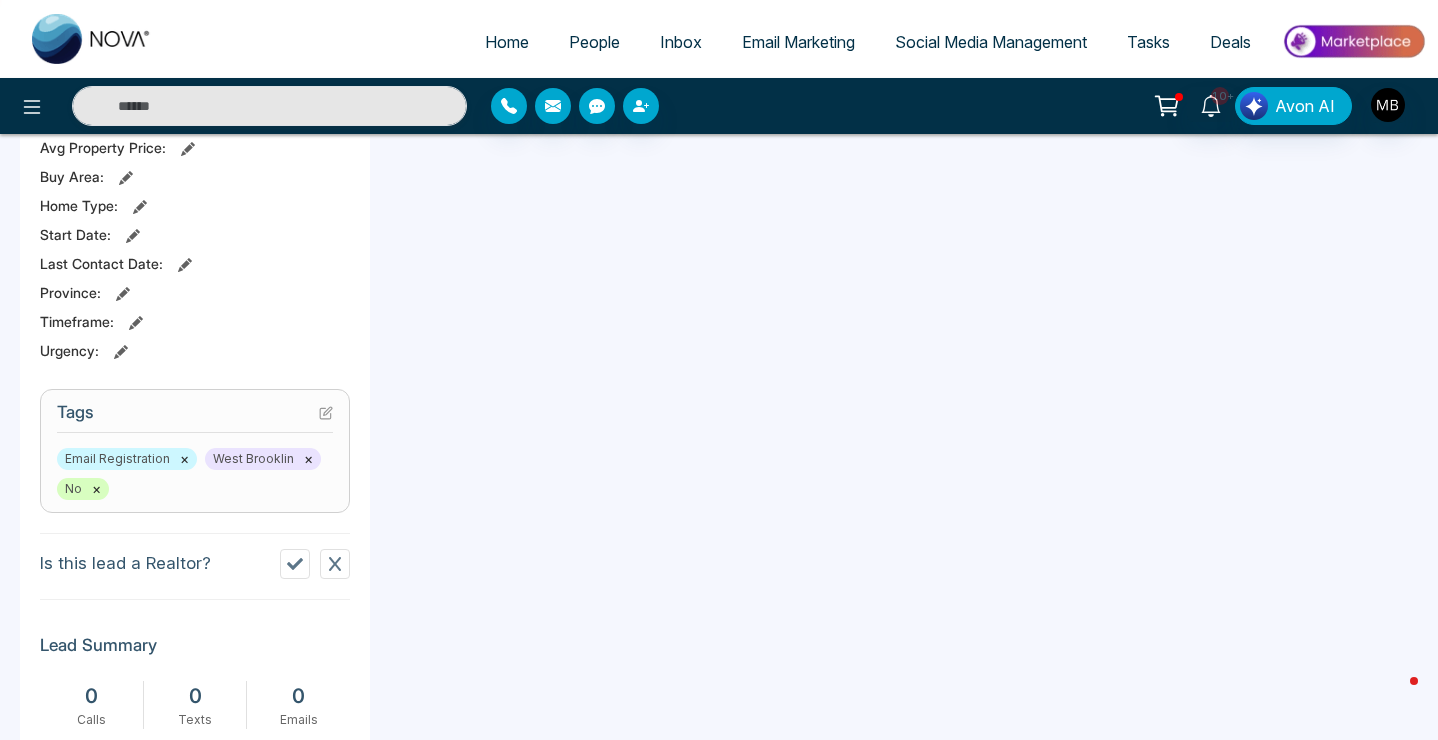 scroll, scrollTop: 619, scrollLeft: 0, axis: vertical 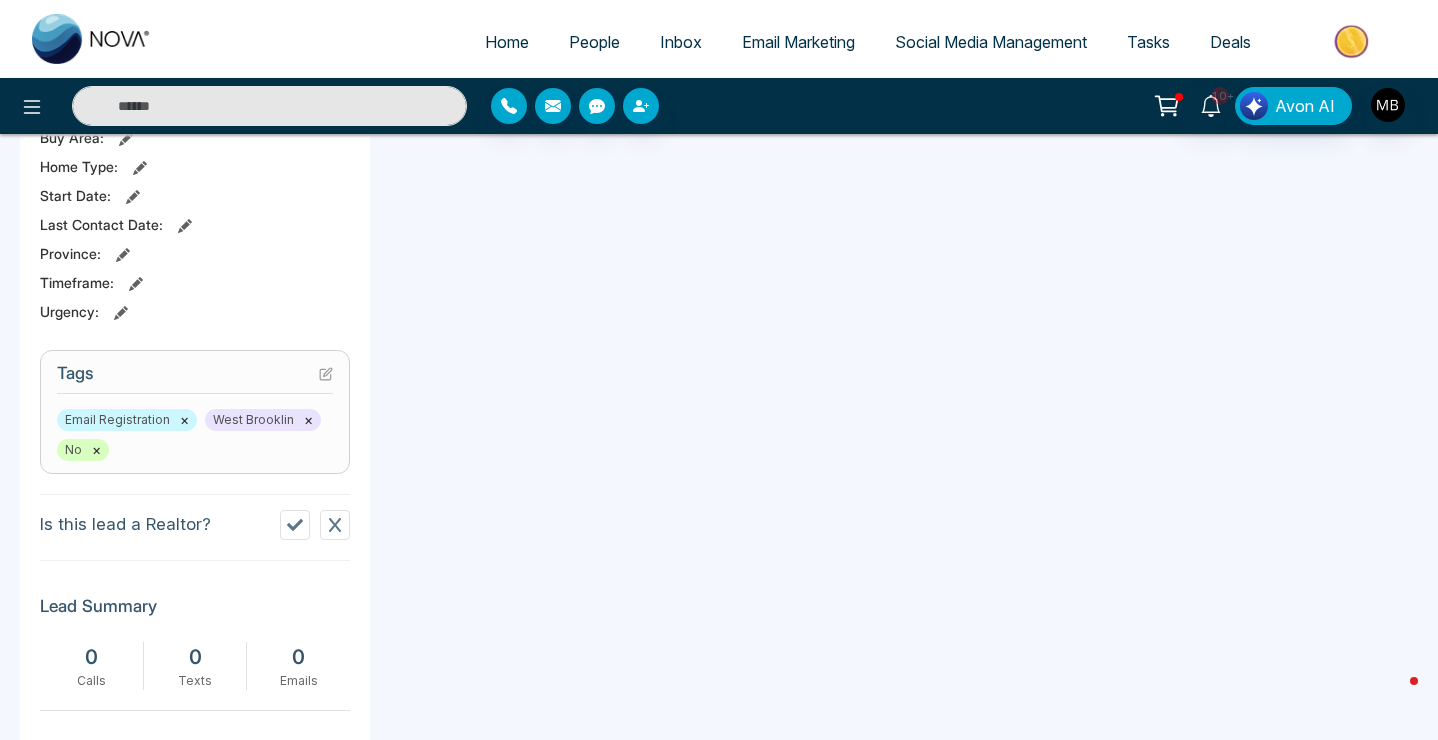 click at bounding box center (269, 106) 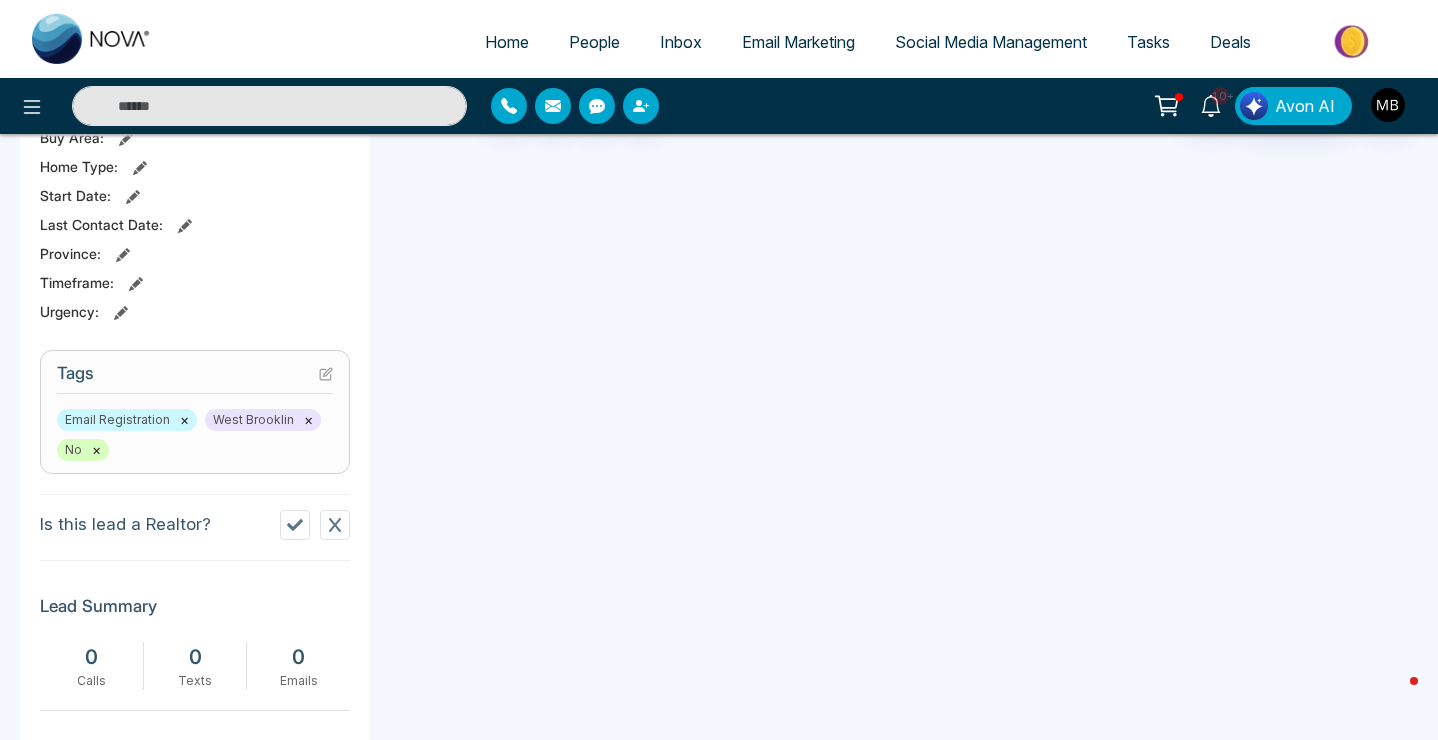 paste on "**********" 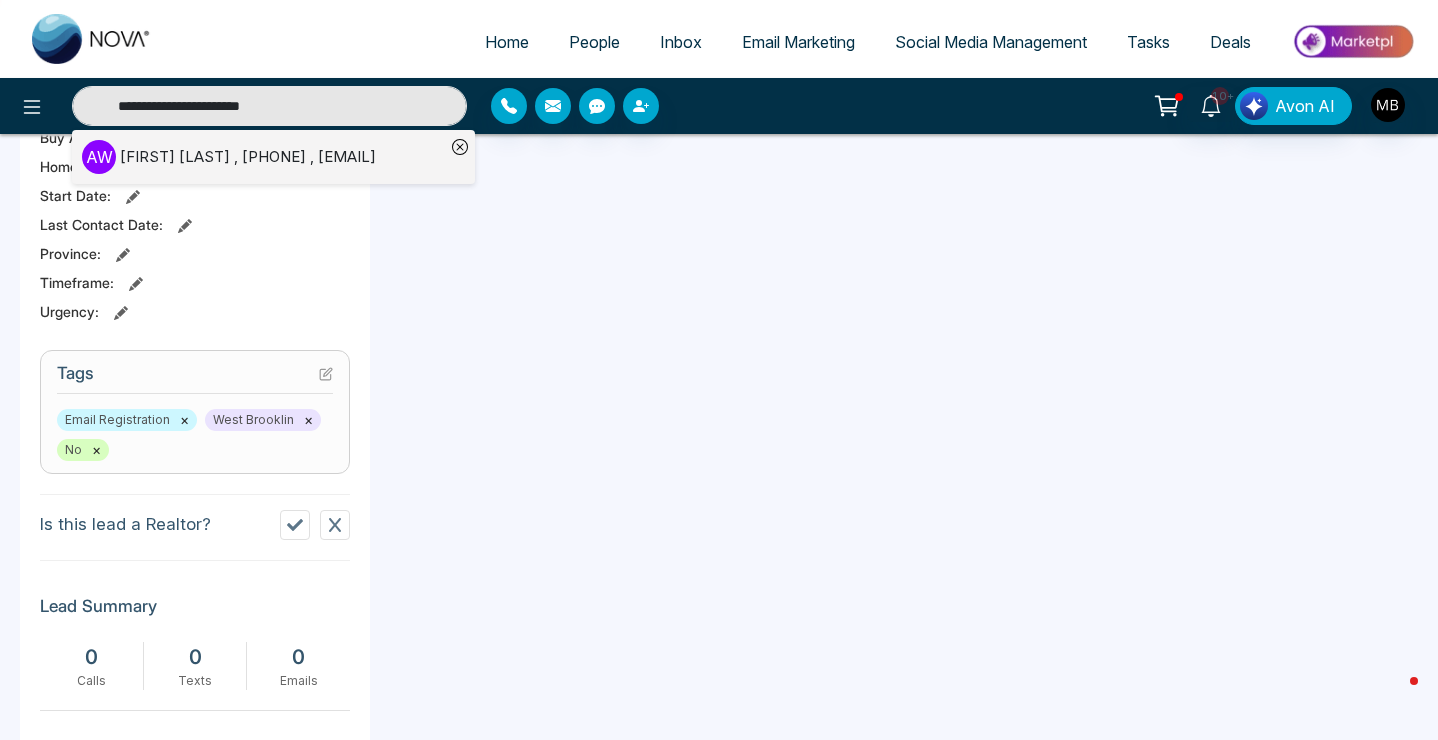 type on "**********" 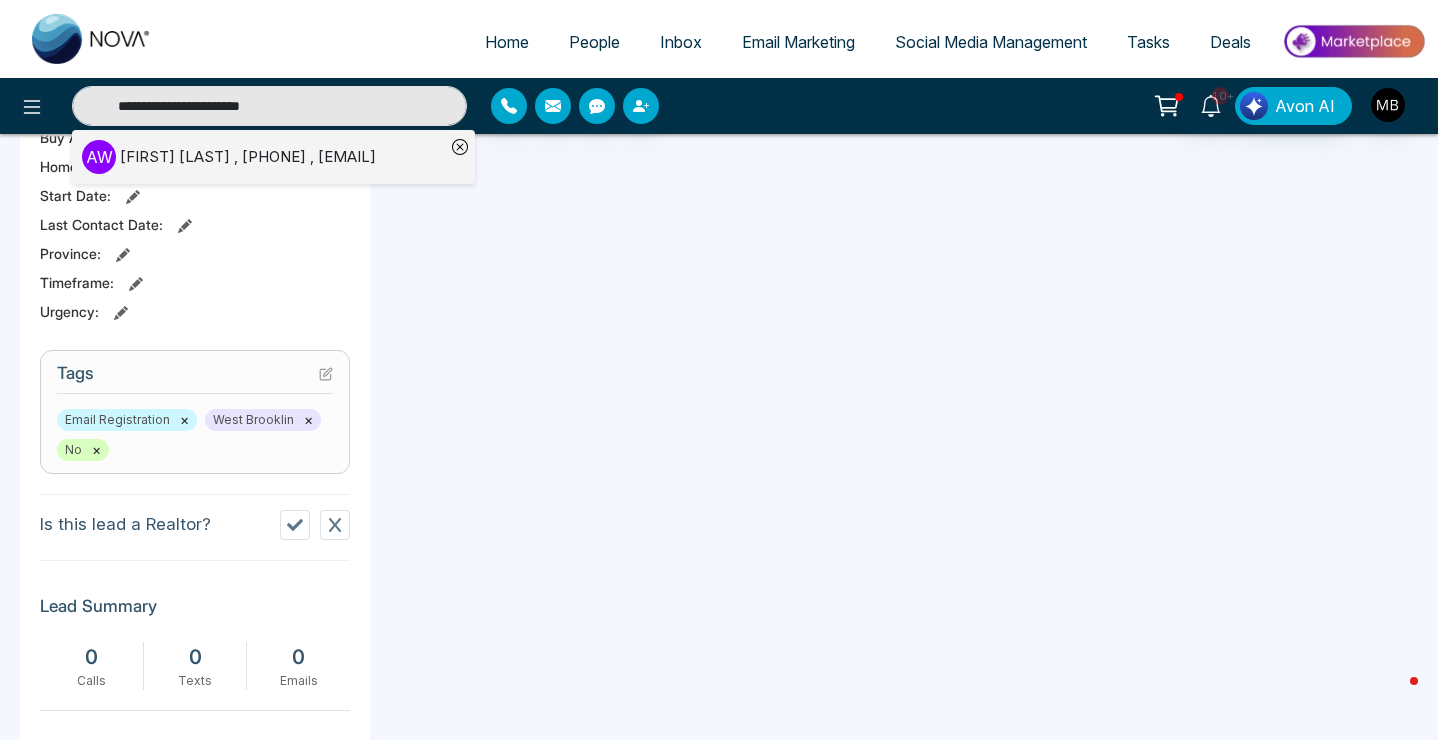 click on "[FIRST] [LAST] , [PHONE] , [EMAIL]" at bounding box center [248, 157] 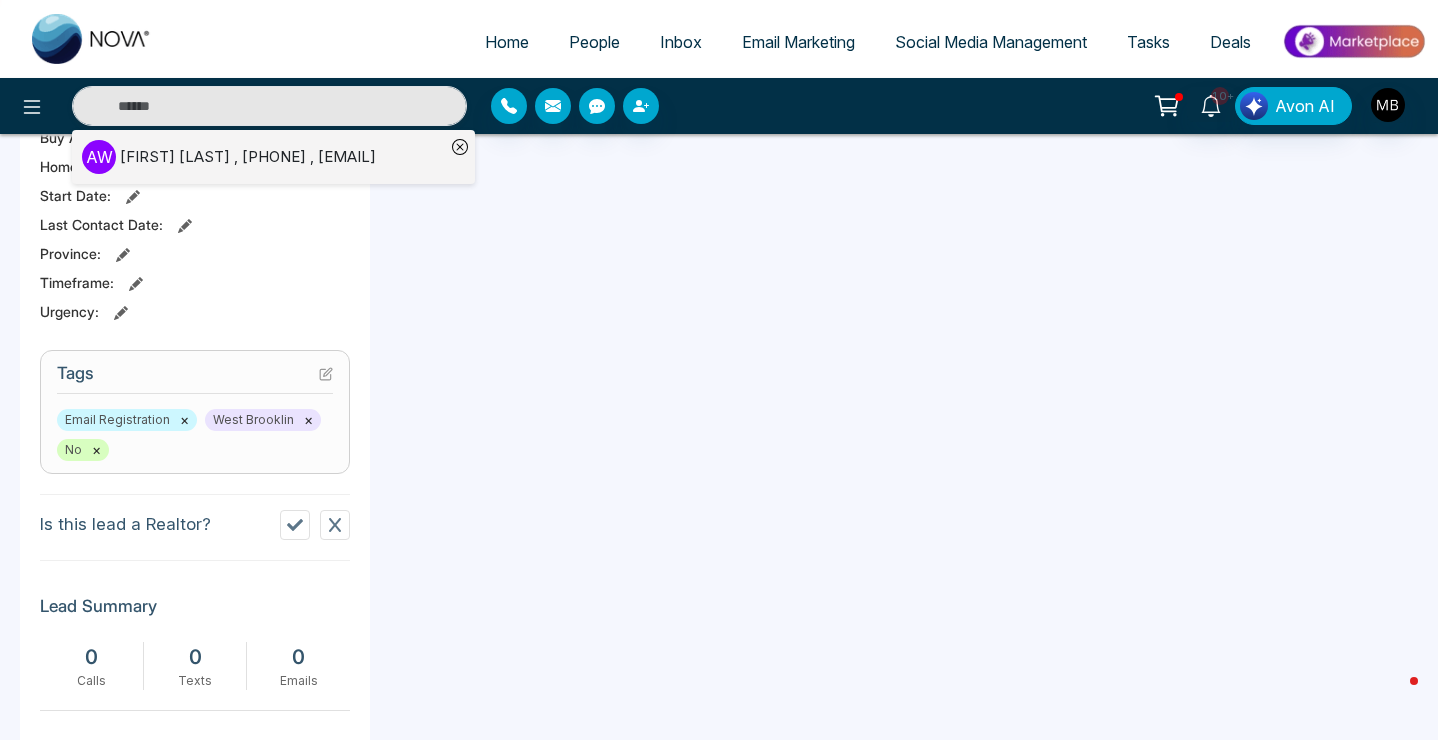 type on "**********" 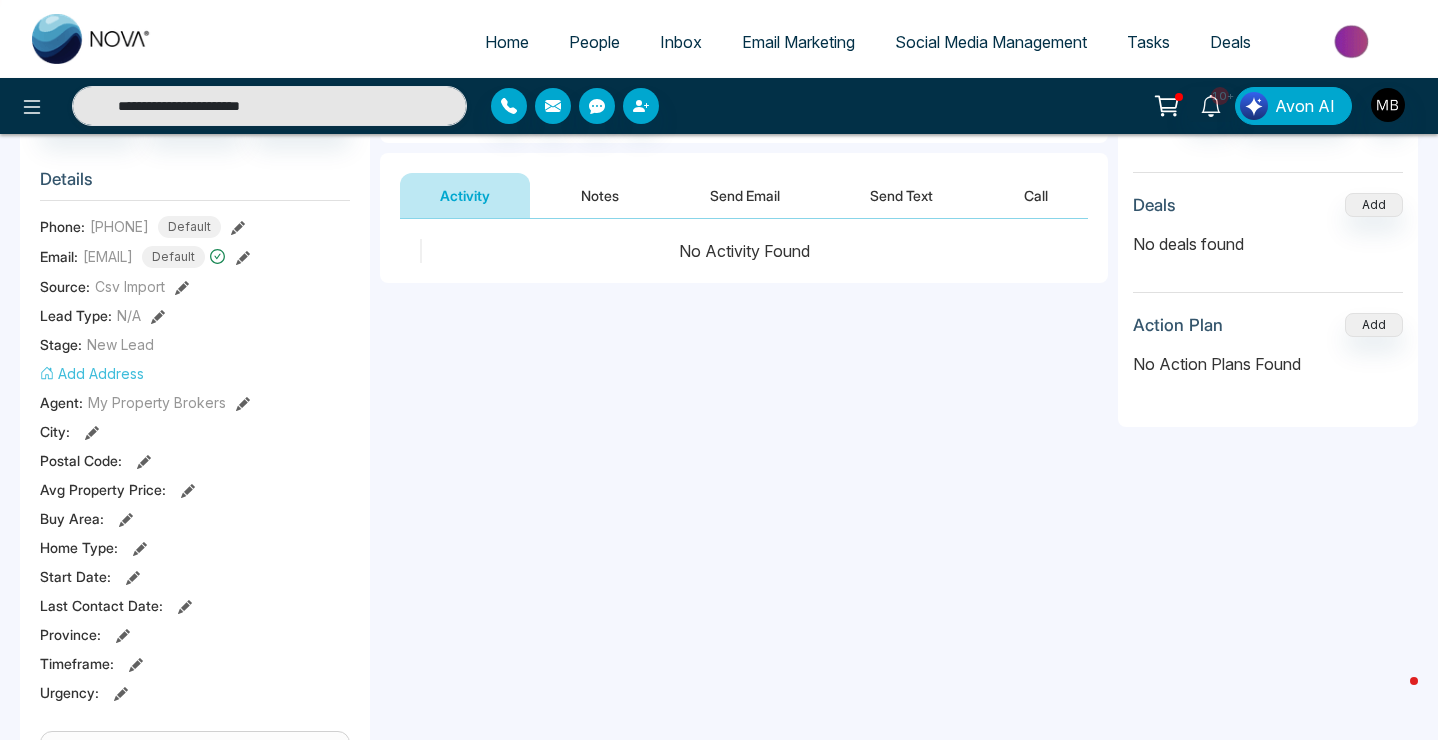 scroll, scrollTop: 56, scrollLeft: 0, axis: vertical 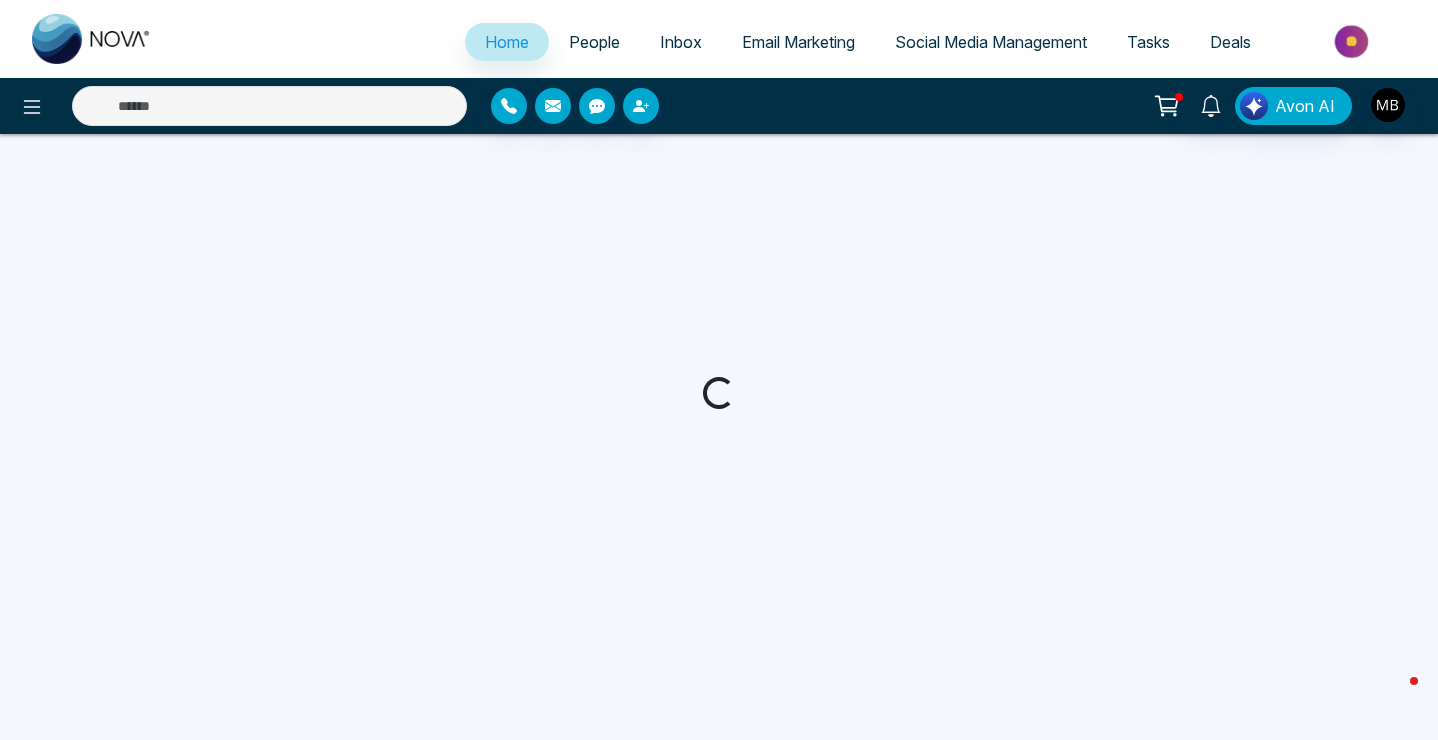 select on "*" 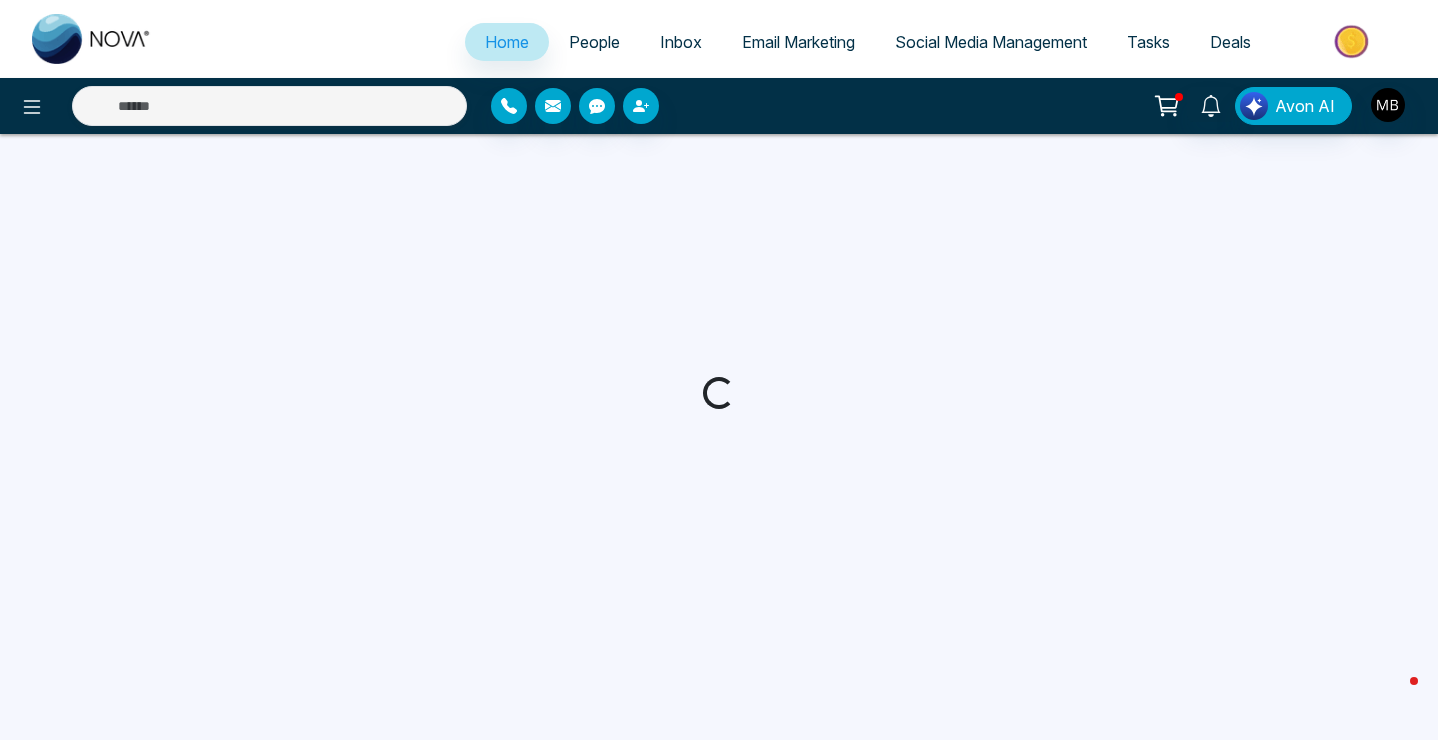 select on "*" 